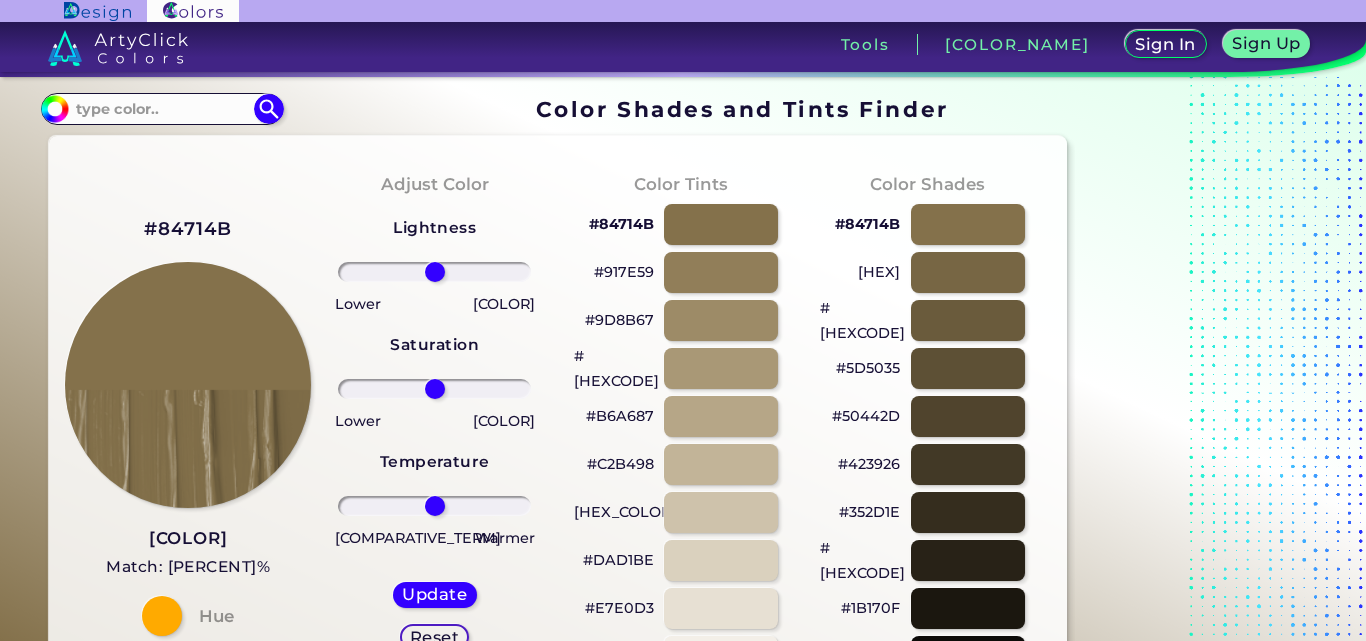 scroll, scrollTop: 0, scrollLeft: 0, axis: both 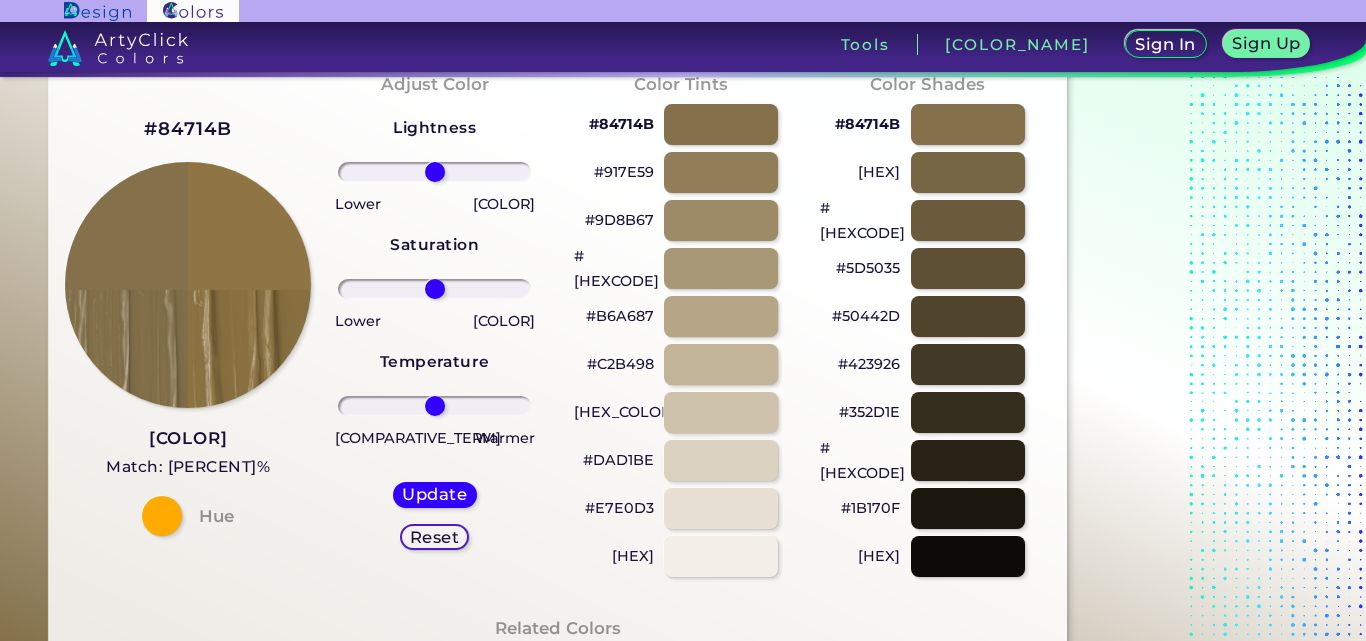 drag, startPoint x: 444, startPoint y: 293, endPoint x: 466, endPoint y: 294, distance: 22.022715 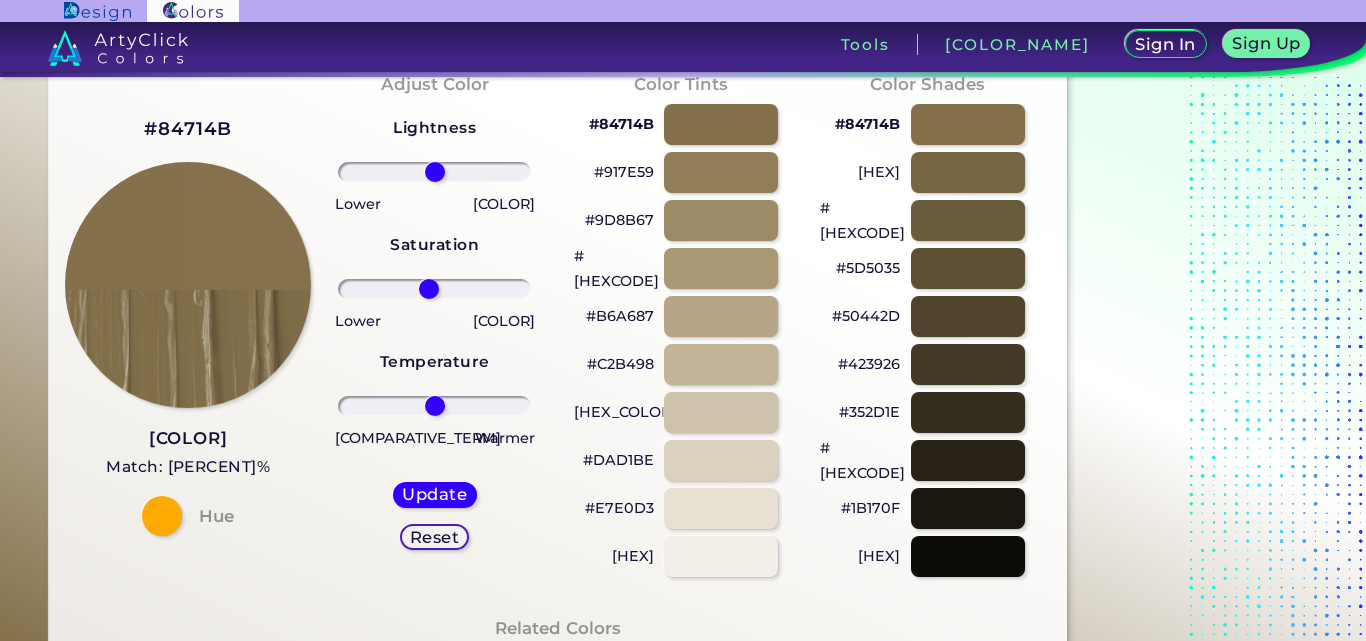 drag, startPoint x: 466, startPoint y: 294, endPoint x: 429, endPoint y: 293, distance: 37.01351 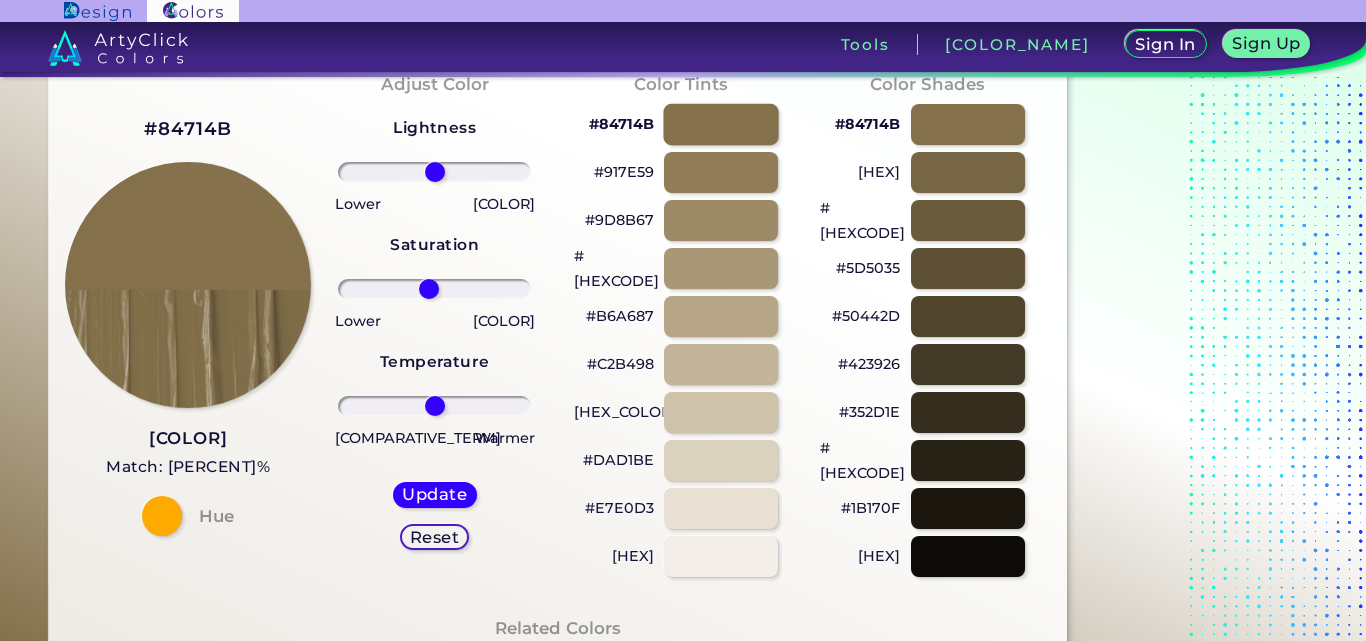 click at bounding box center (720, 124) 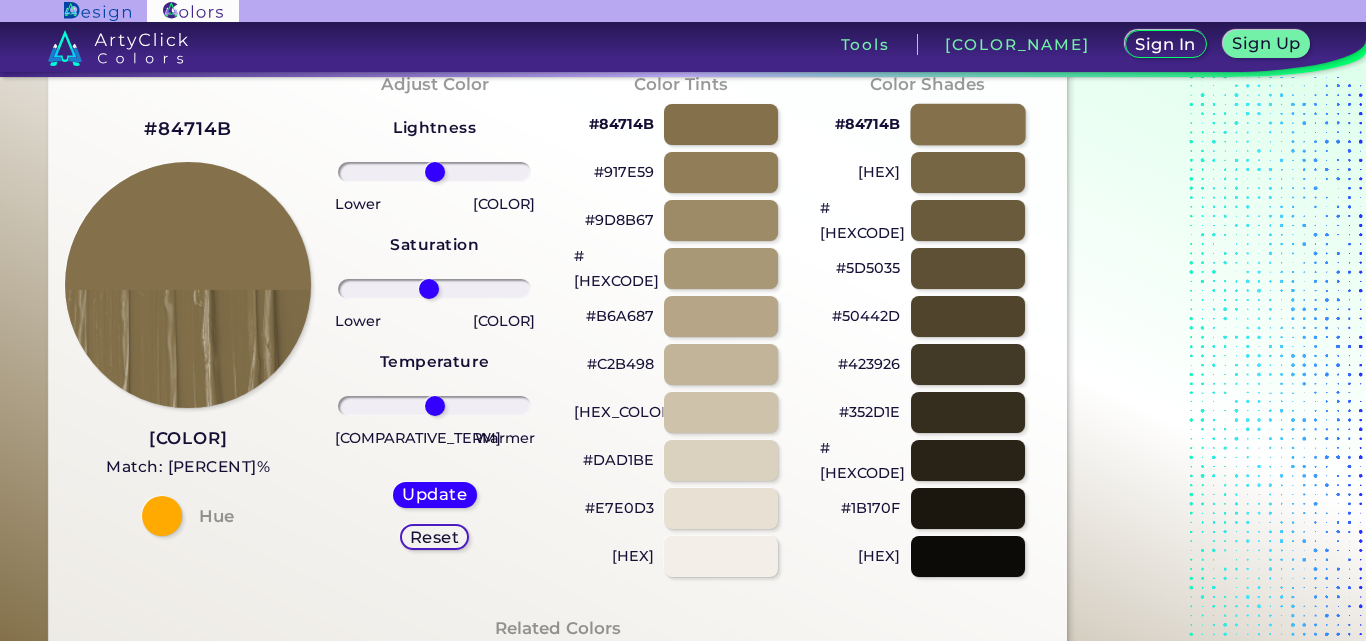 click at bounding box center [967, 124] 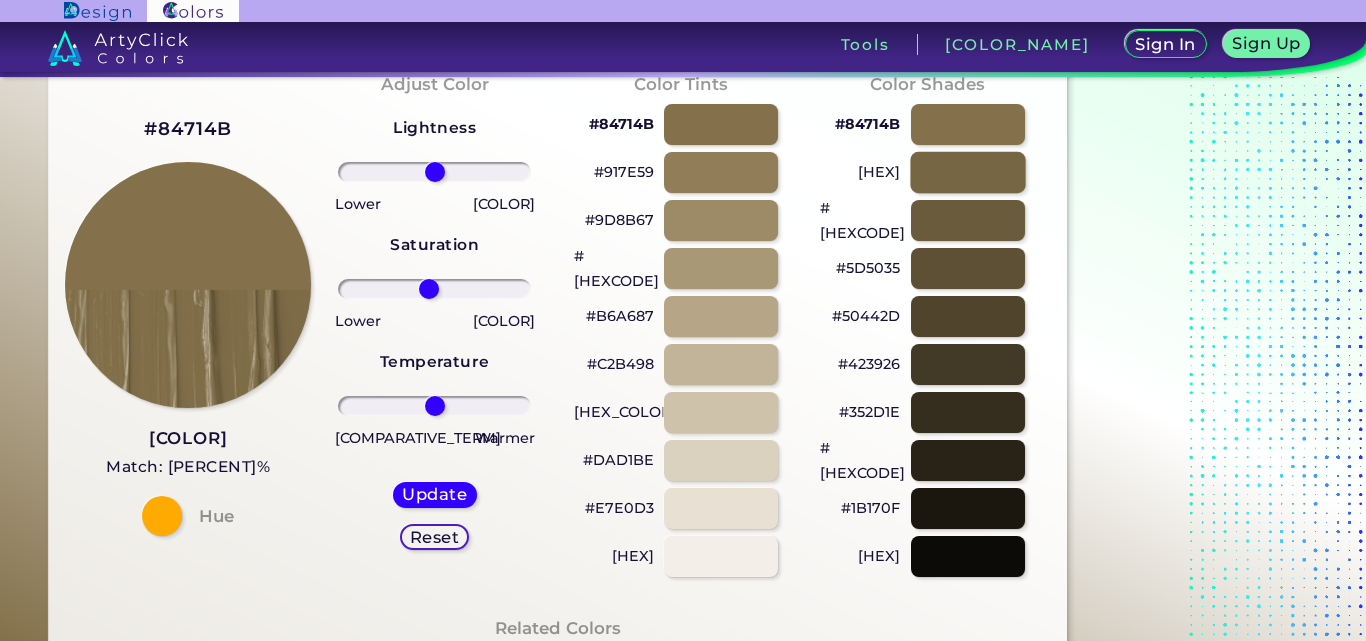 click at bounding box center (967, 172) 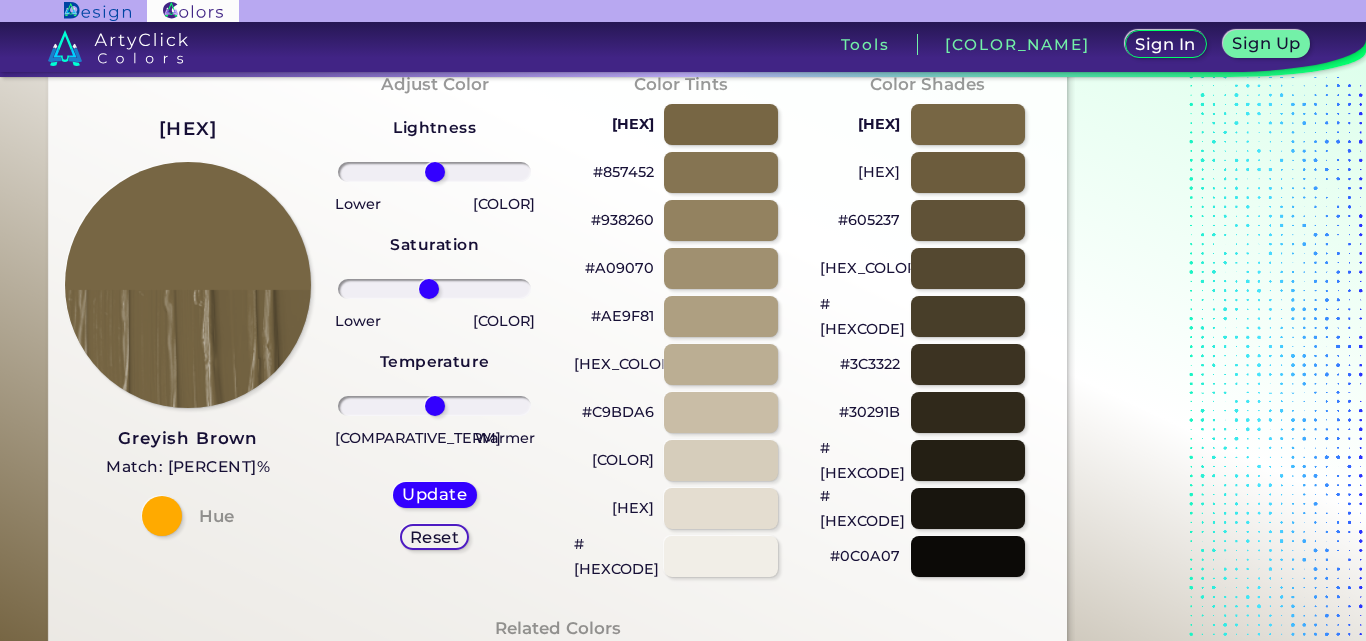 click on "Sign In
Sign Up
My Profile
My Details
Color Palettes
Sign Out
Tools
Applications
My Profile" at bounding box center [683, 320] 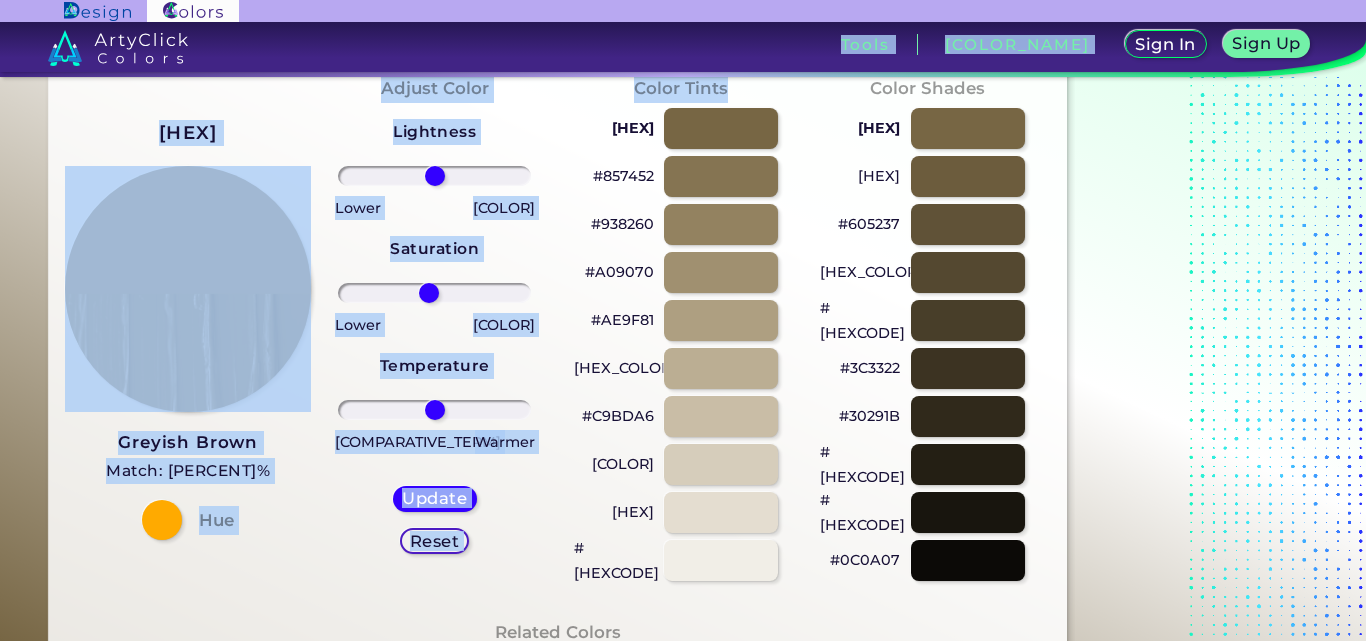 scroll, scrollTop: 100, scrollLeft: 0, axis: vertical 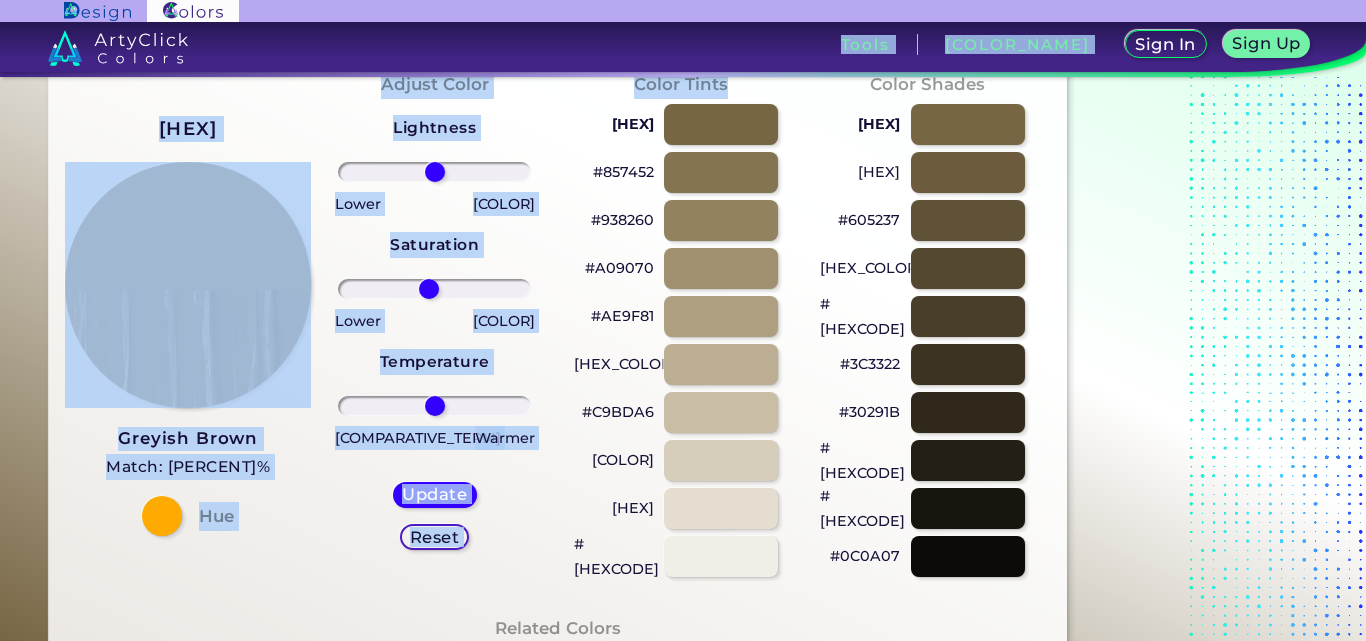 click on "[HEX]
[COLOR]
Match: [PERCENT]%
Hue" at bounding box center [188, 324] 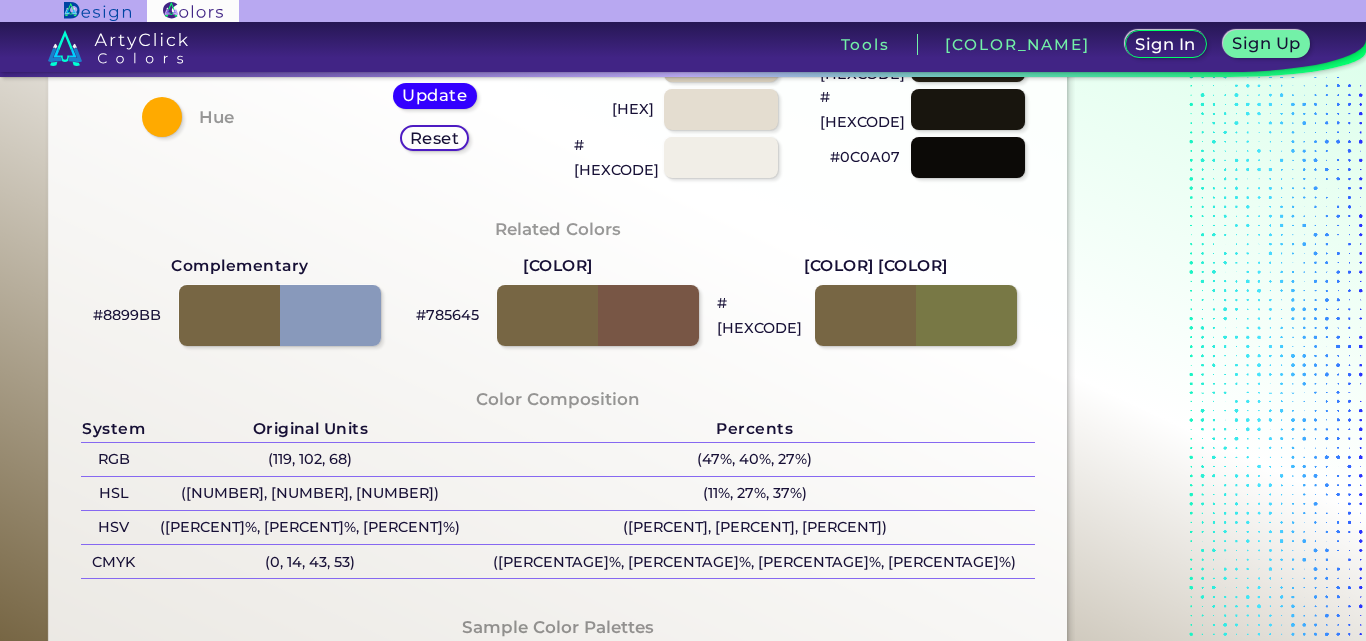 scroll, scrollTop: 500, scrollLeft: 0, axis: vertical 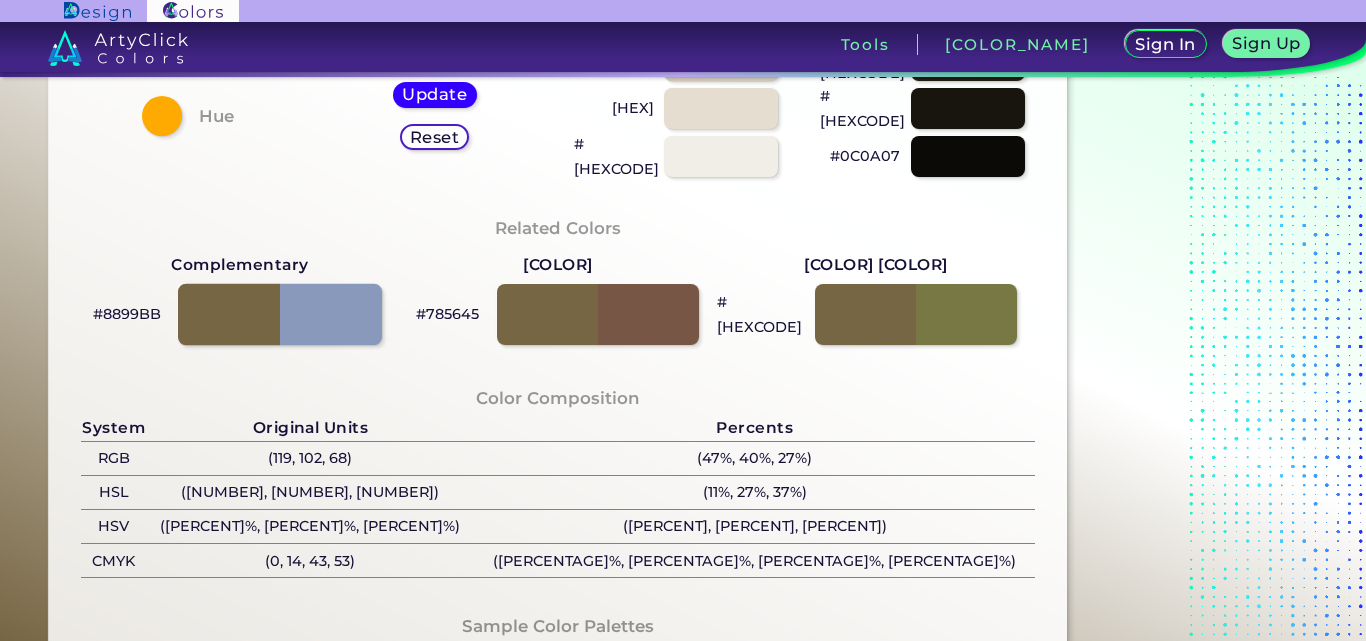 click at bounding box center (280, 315) 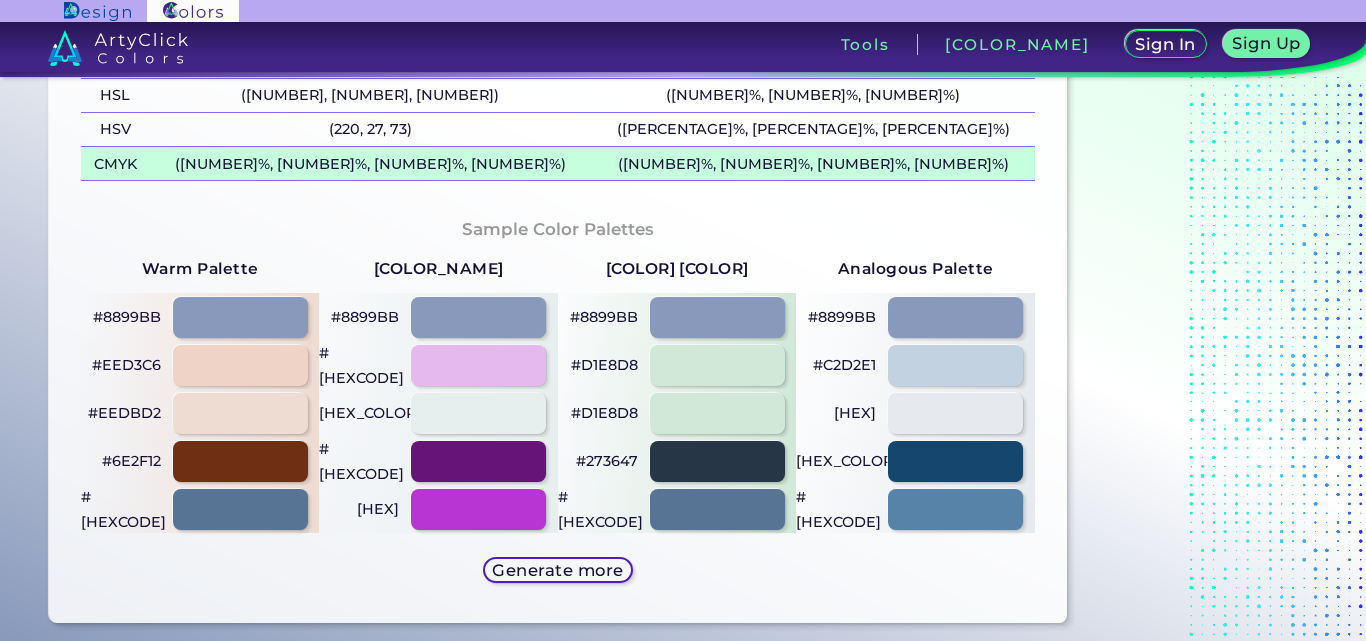 scroll, scrollTop: 900, scrollLeft: 0, axis: vertical 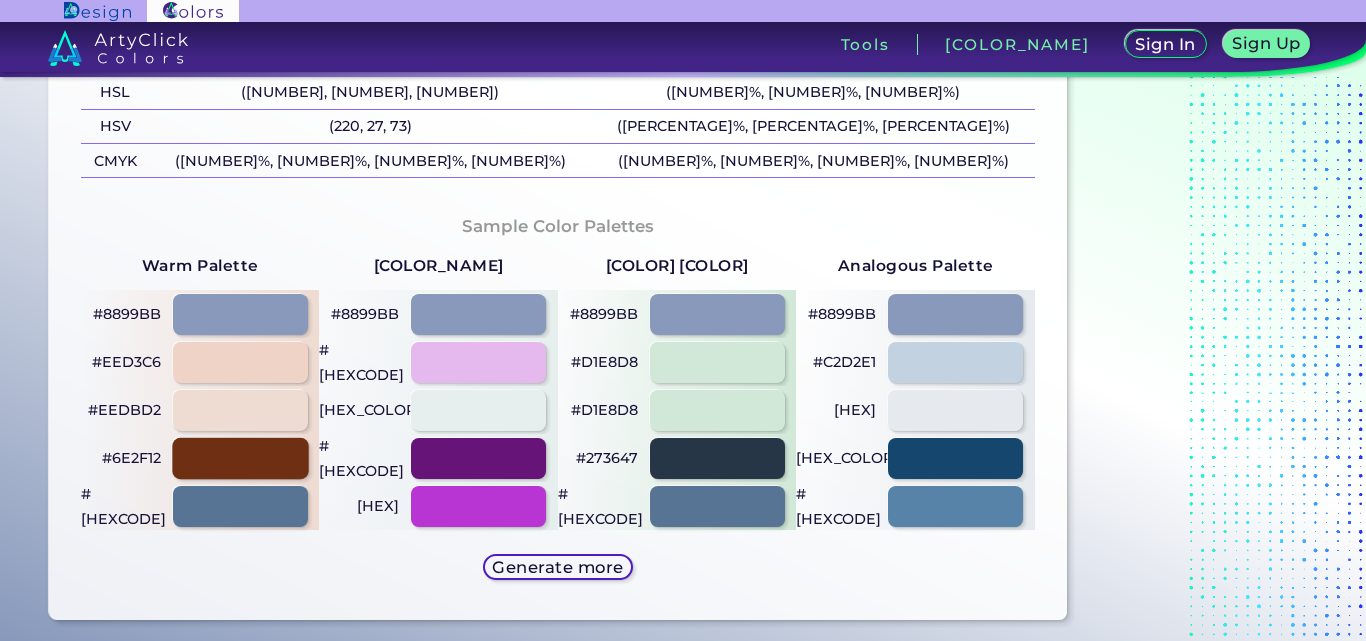 click at bounding box center (240, 314) 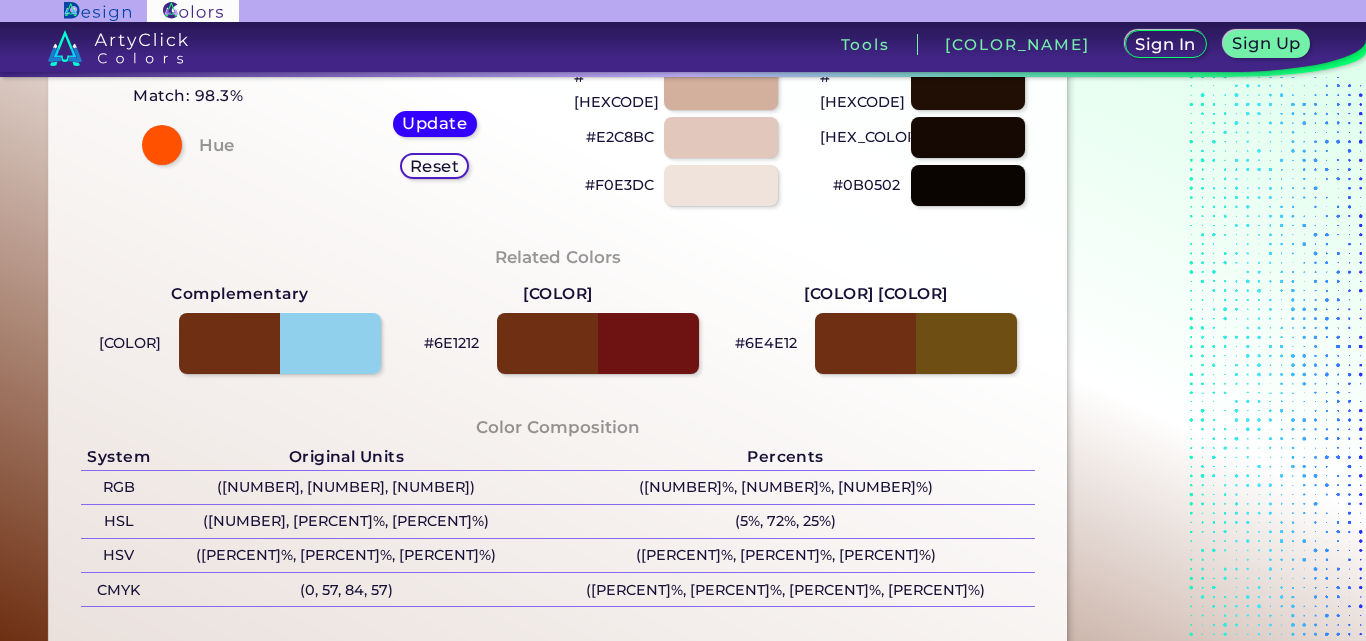 scroll, scrollTop: 100, scrollLeft: 0, axis: vertical 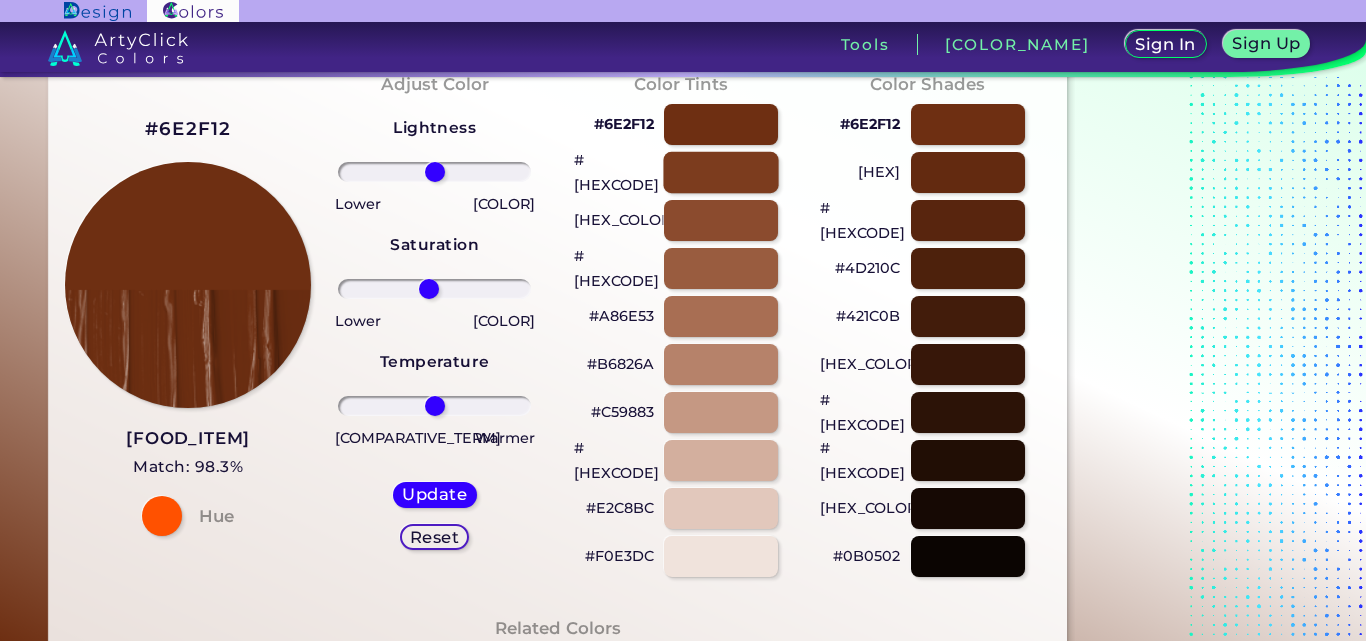click at bounding box center (720, 172) 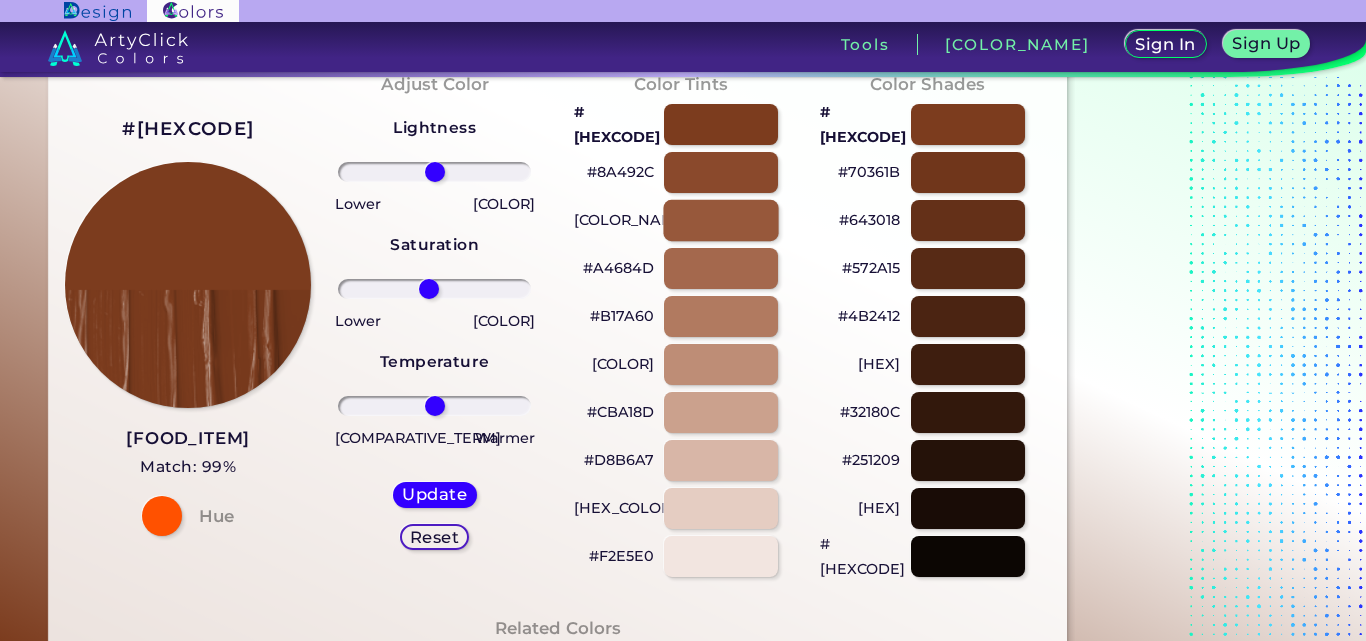 click at bounding box center (720, 220) 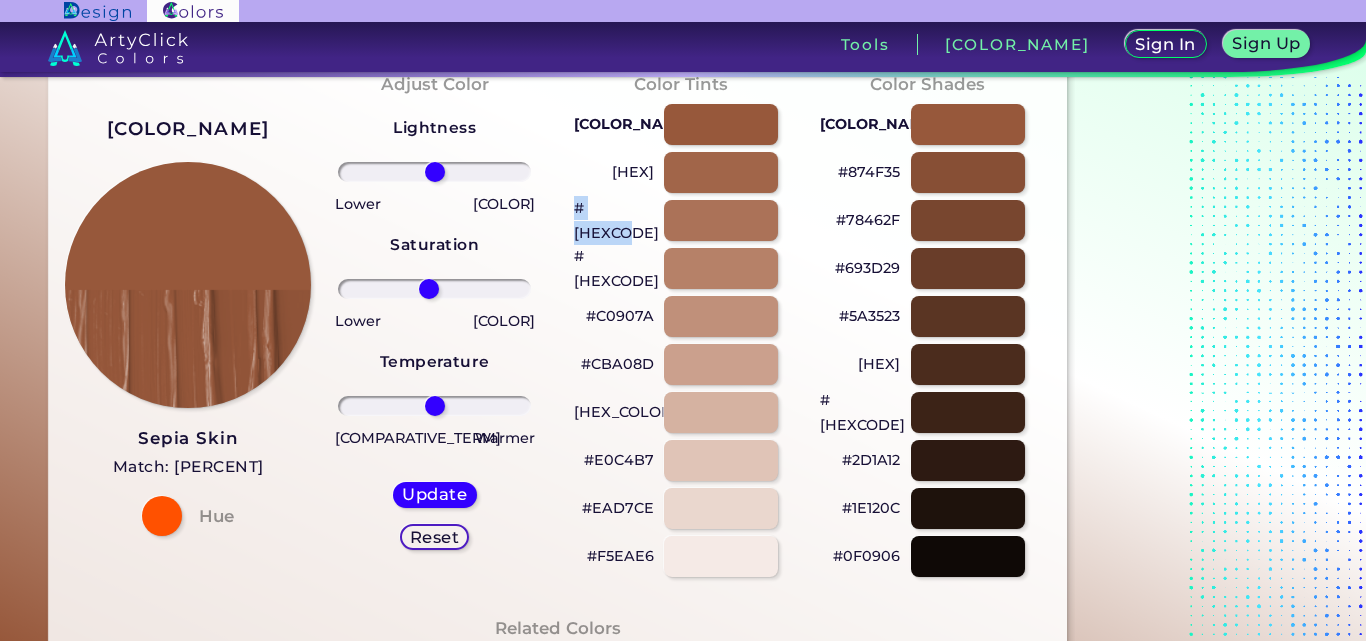 drag, startPoint x: 657, startPoint y: 216, endPoint x: 581, endPoint y: 219, distance: 76.05919 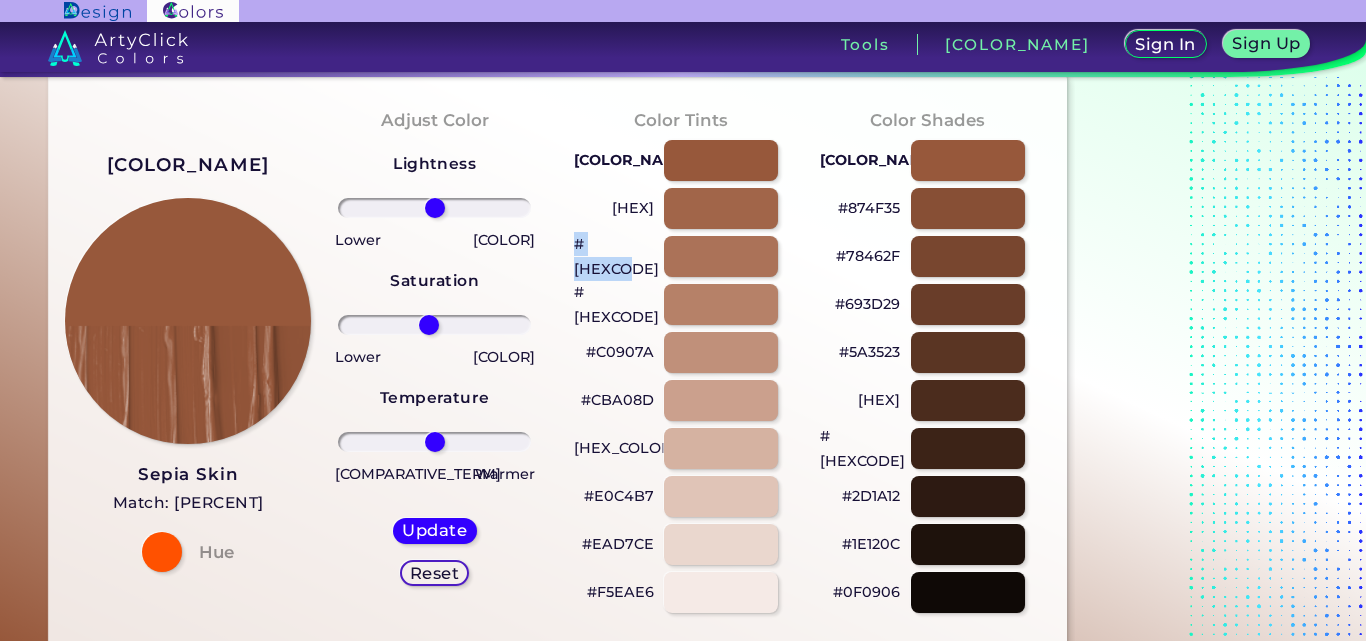 scroll, scrollTop: 0, scrollLeft: 0, axis: both 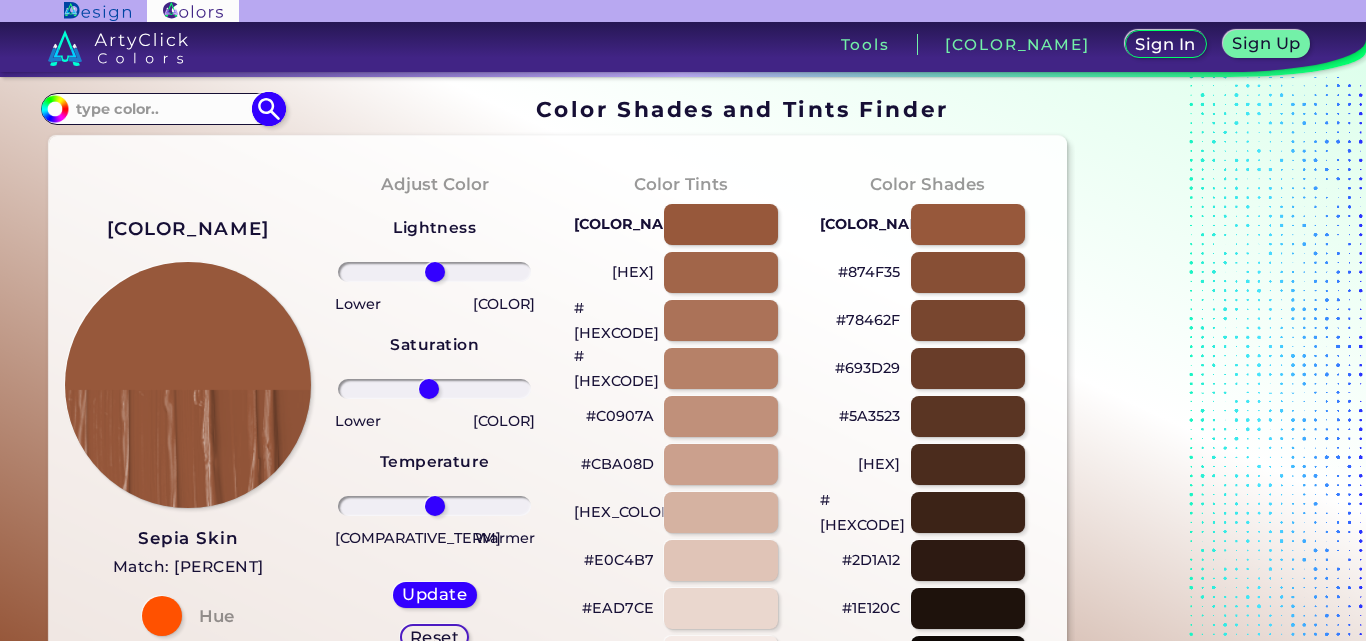 click at bounding box center [162, 108] 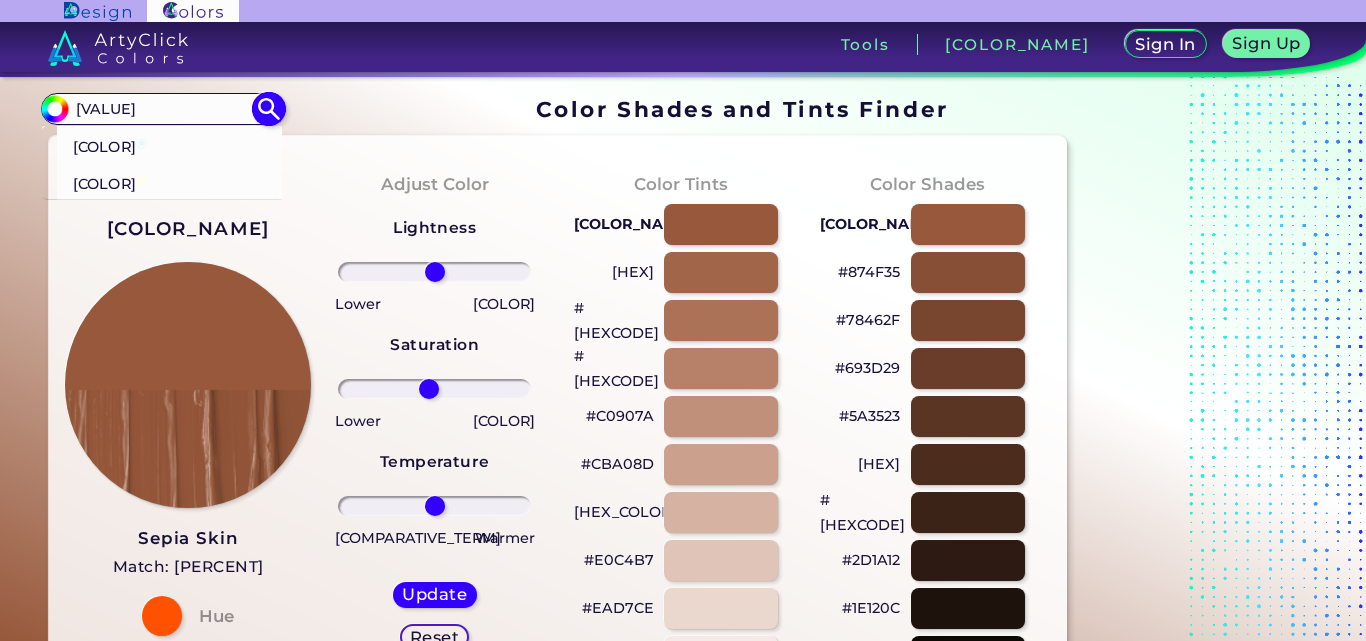click on "Off White   ◉" at bounding box center [110, 144] 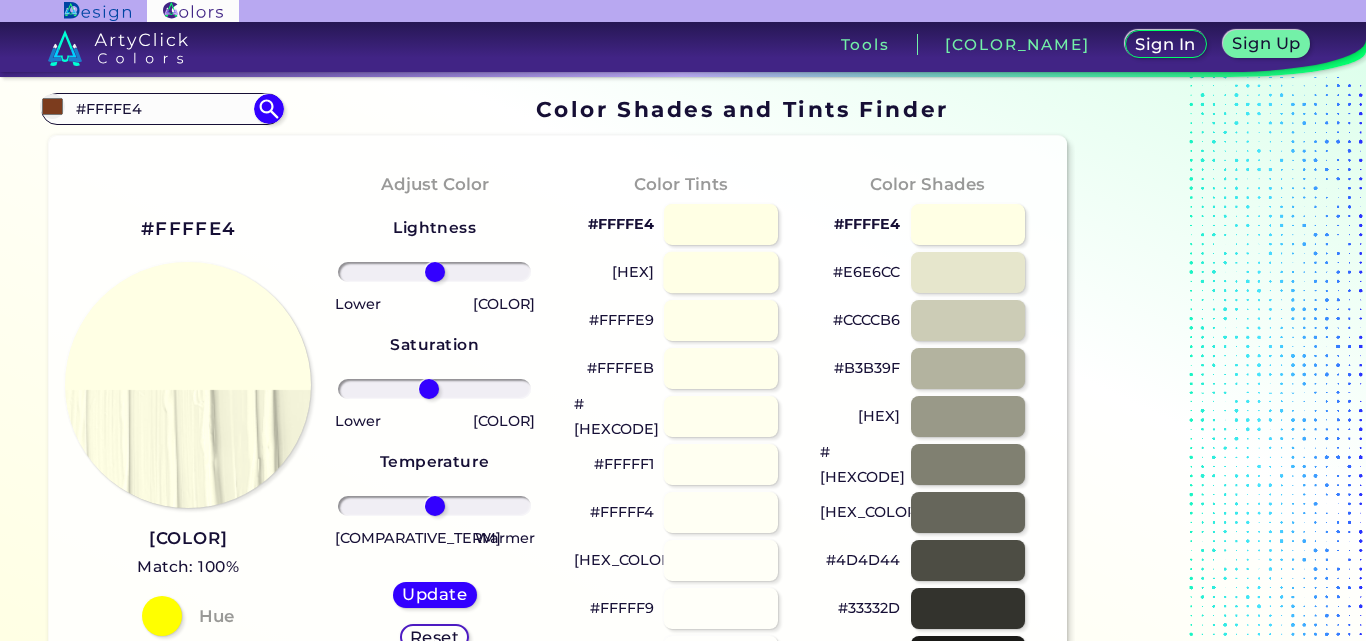 click at bounding box center [720, 272] 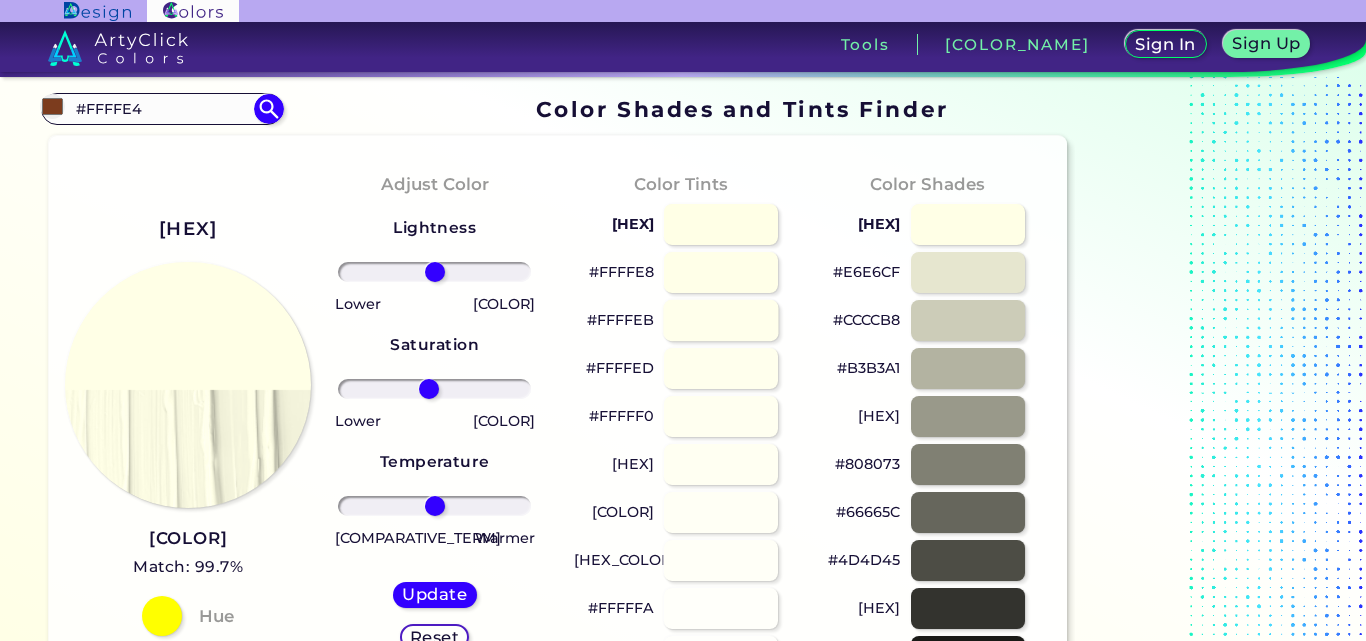 click at bounding box center [720, 320] 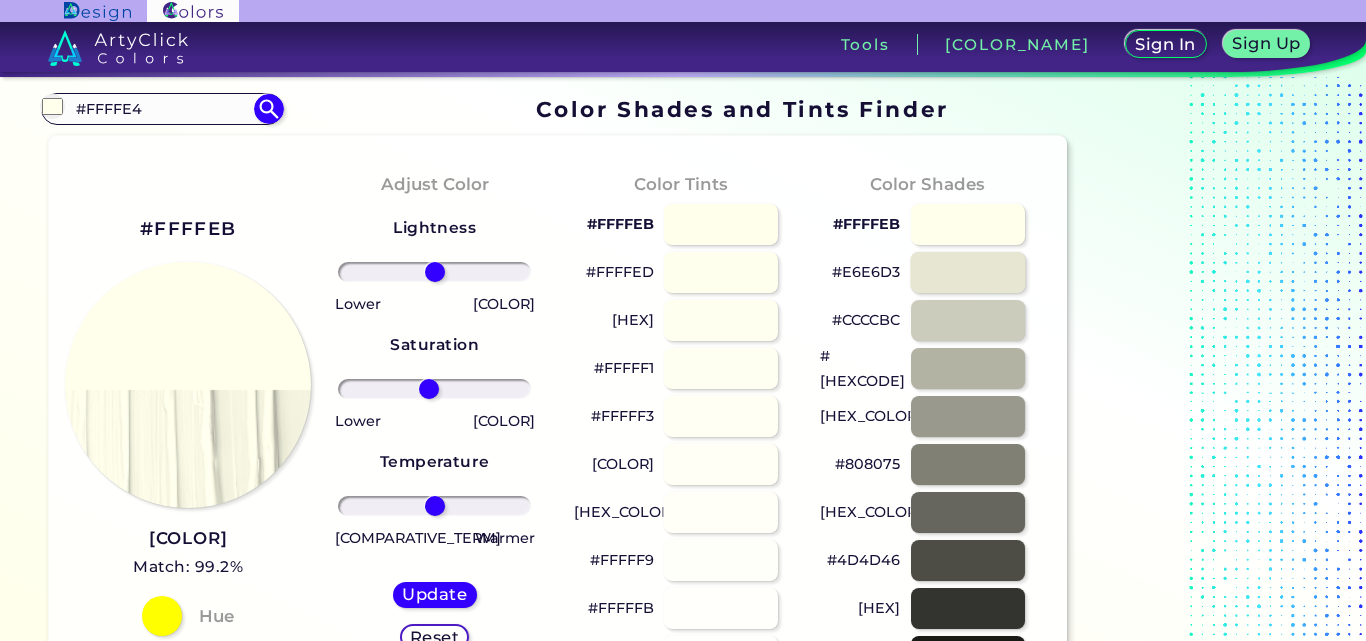 click at bounding box center [967, 272] 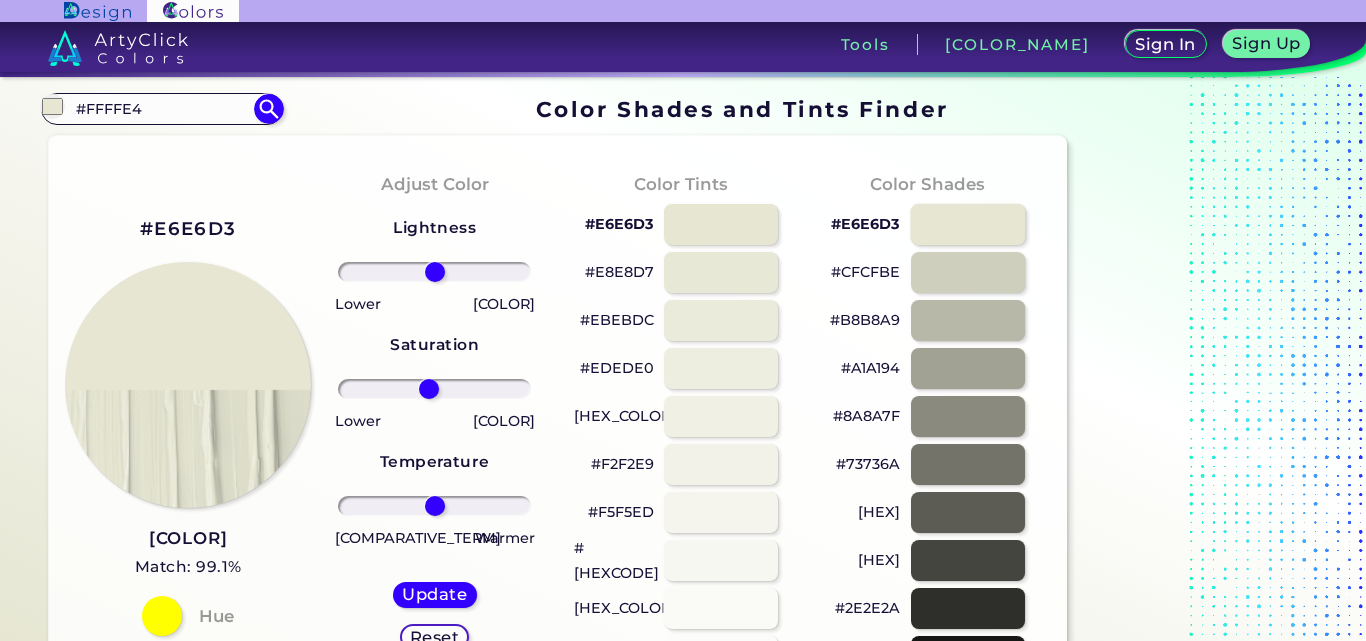 click at bounding box center (967, 224) 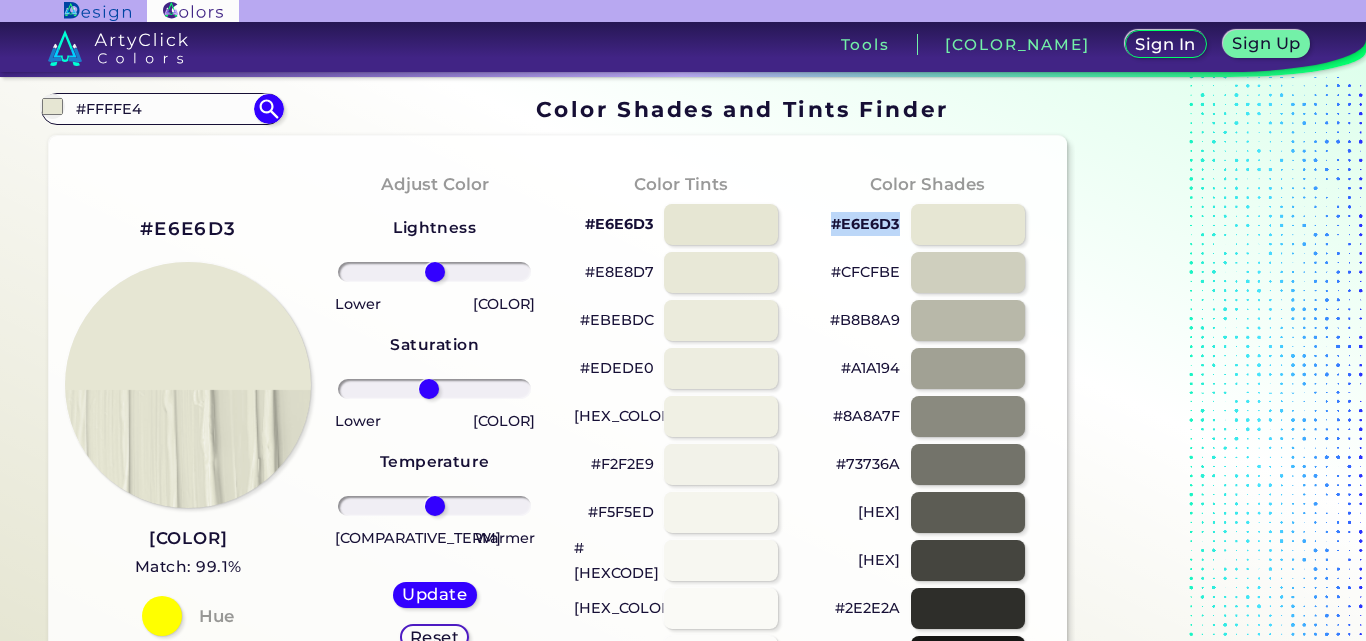 drag, startPoint x: 820, startPoint y: 216, endPoint x: 903, endPoint y: 231, distance: 84.34453 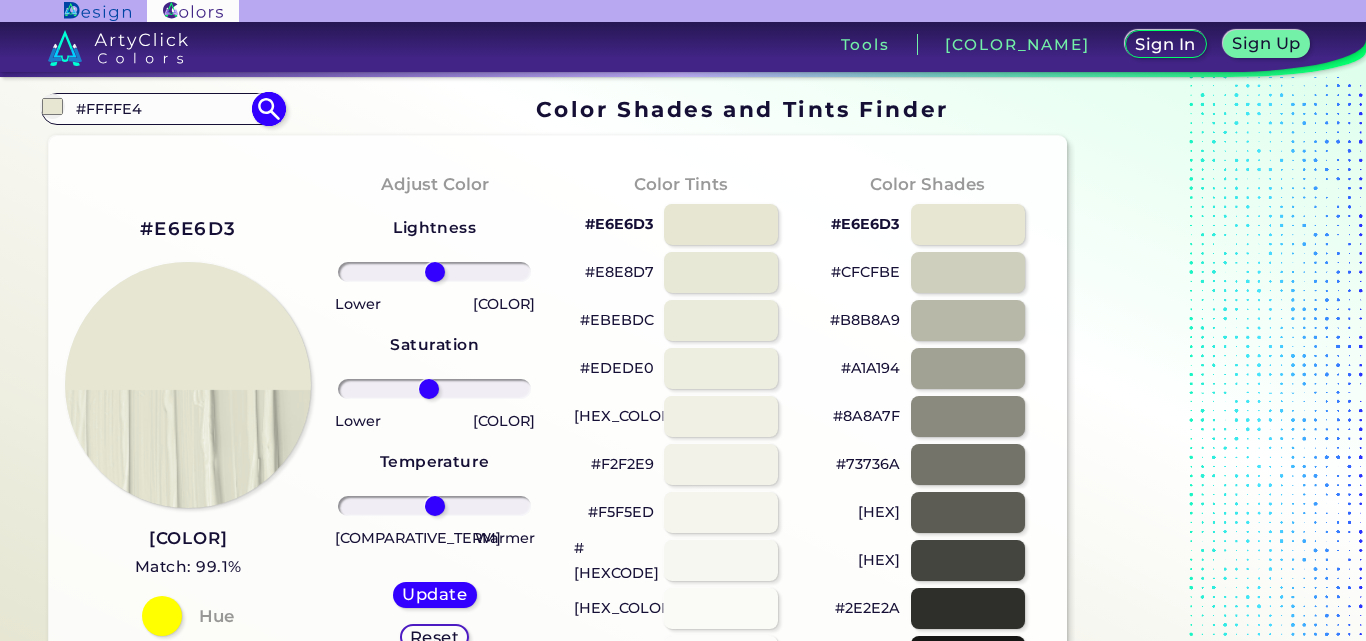 click on "#FFFFE4" at bounding box center [162, 108] 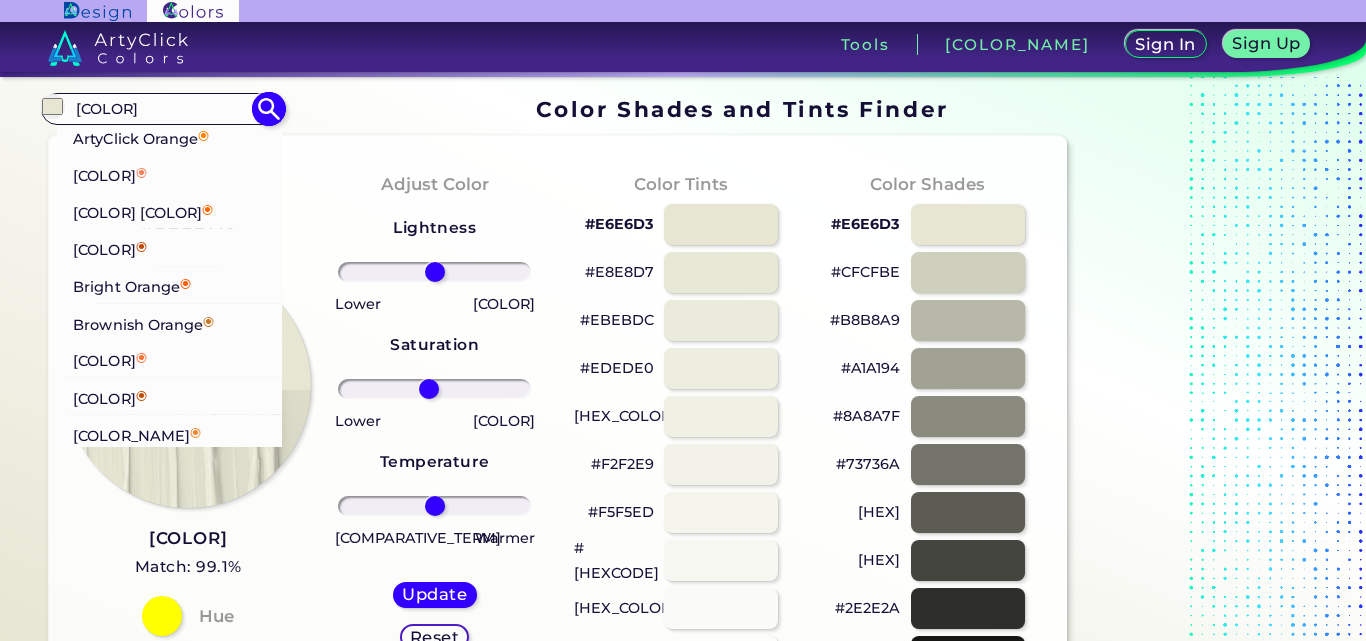 click on "Brick Orange   ◉" at bounding box center [141, 136] 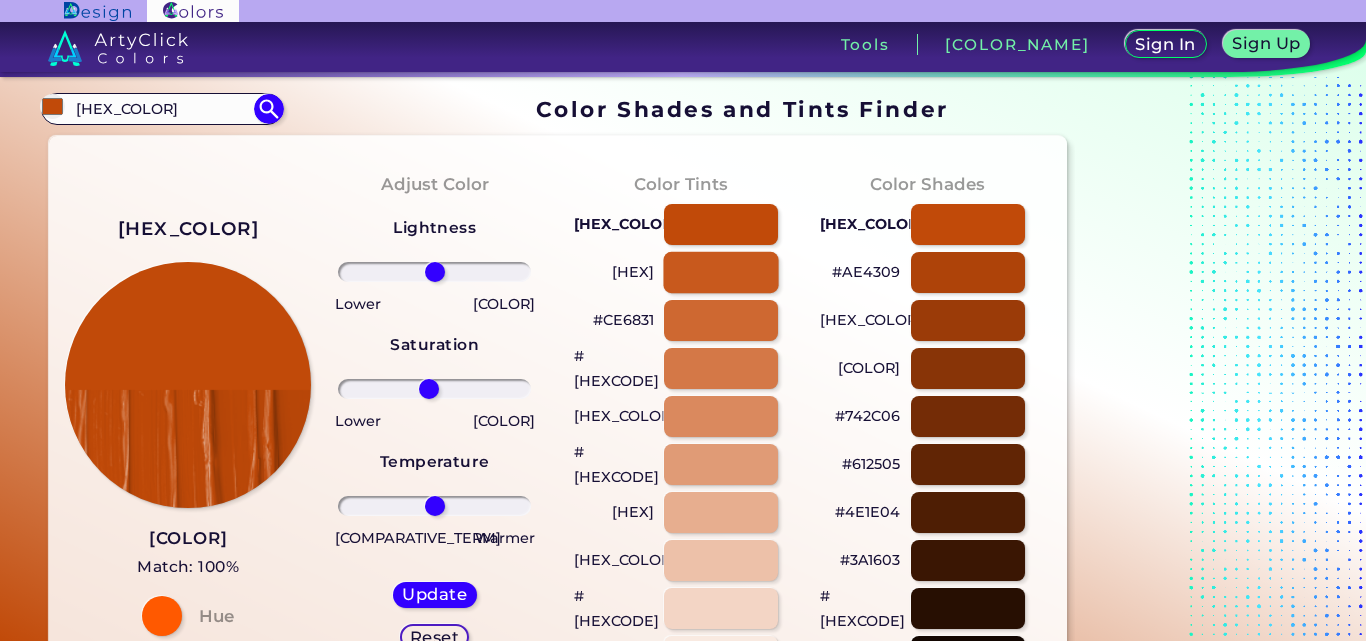click at bounding box center [720, 272] 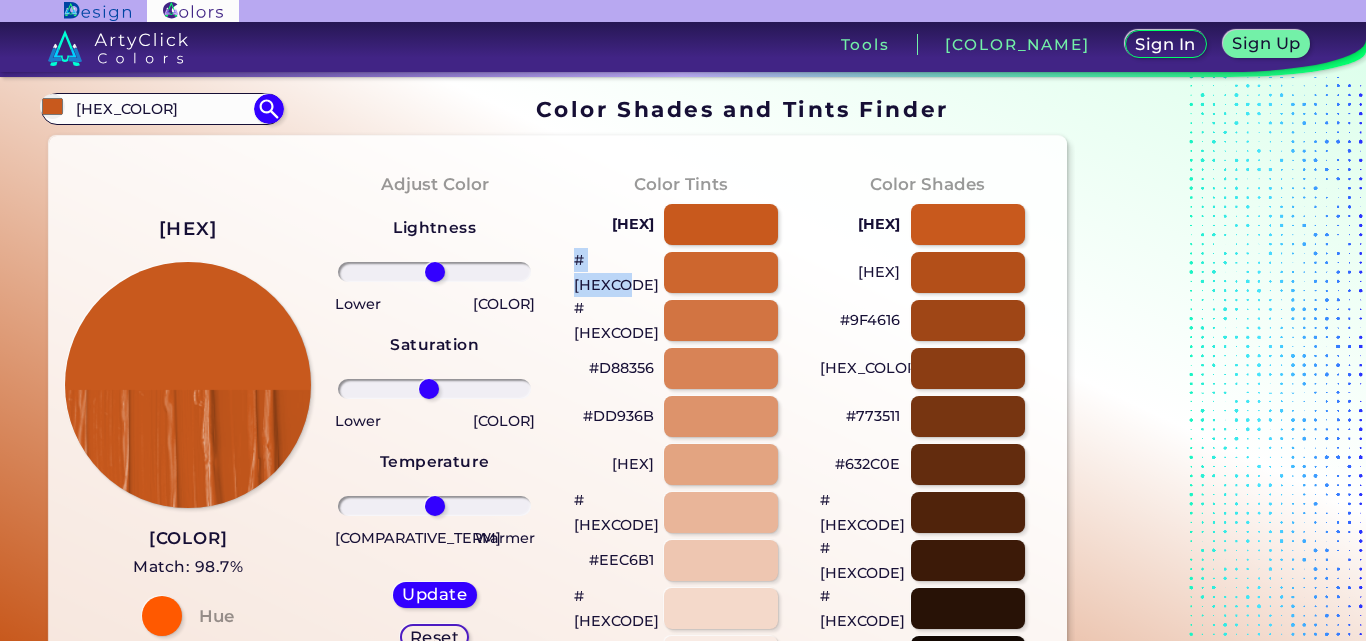 drag, startPoint x: 571, startPoint y: 262, endPoint x: 657, endPoint y: 284, distance: 88.76936 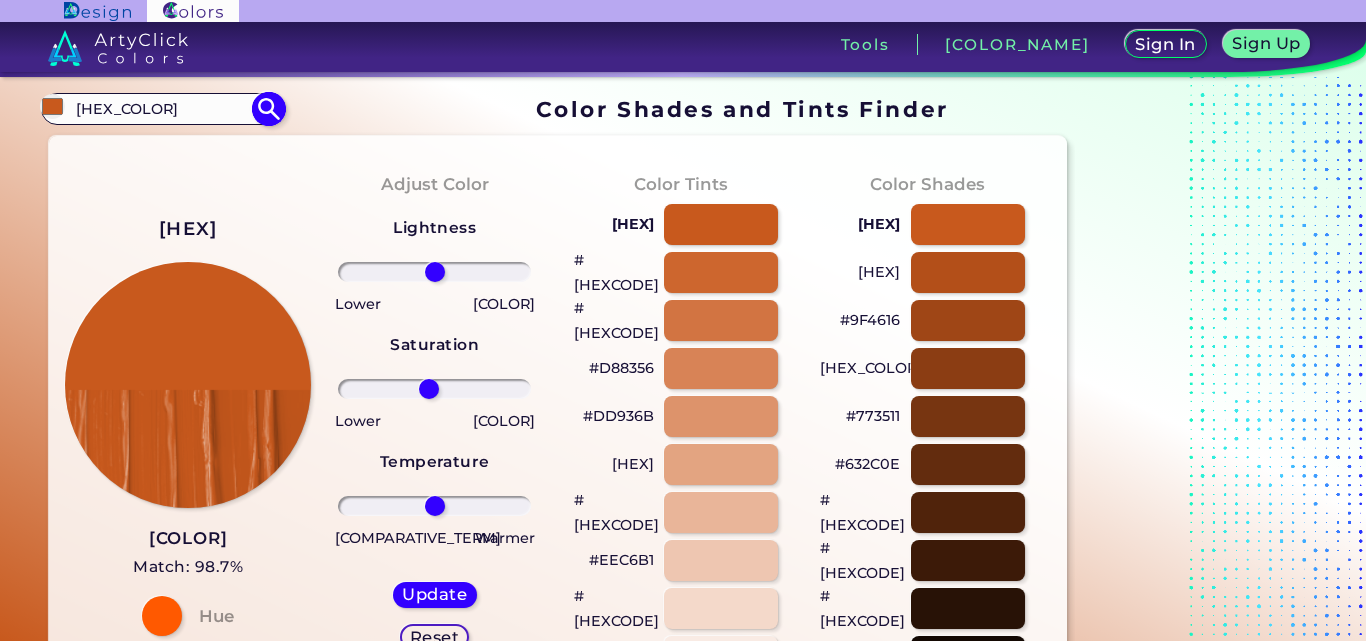 click on "[HEX_COLOR]" at bounding box center (162, 108) 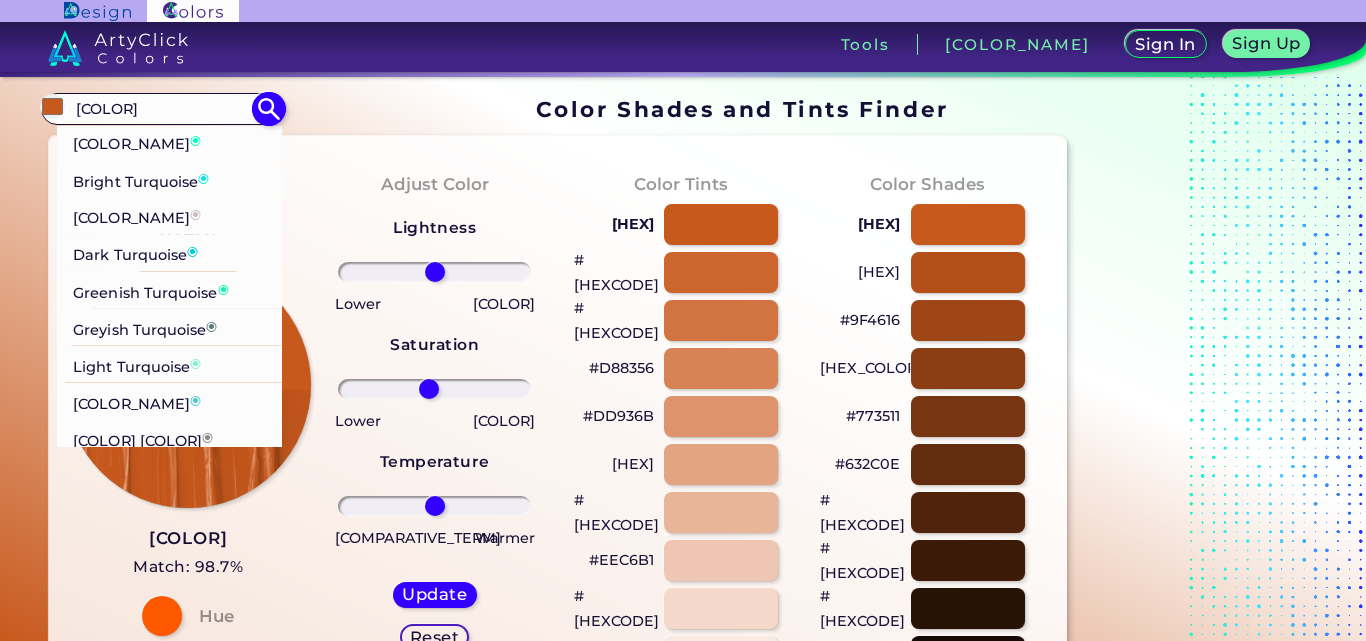 click on "[COLOR]" at bounding box center (137, 141) 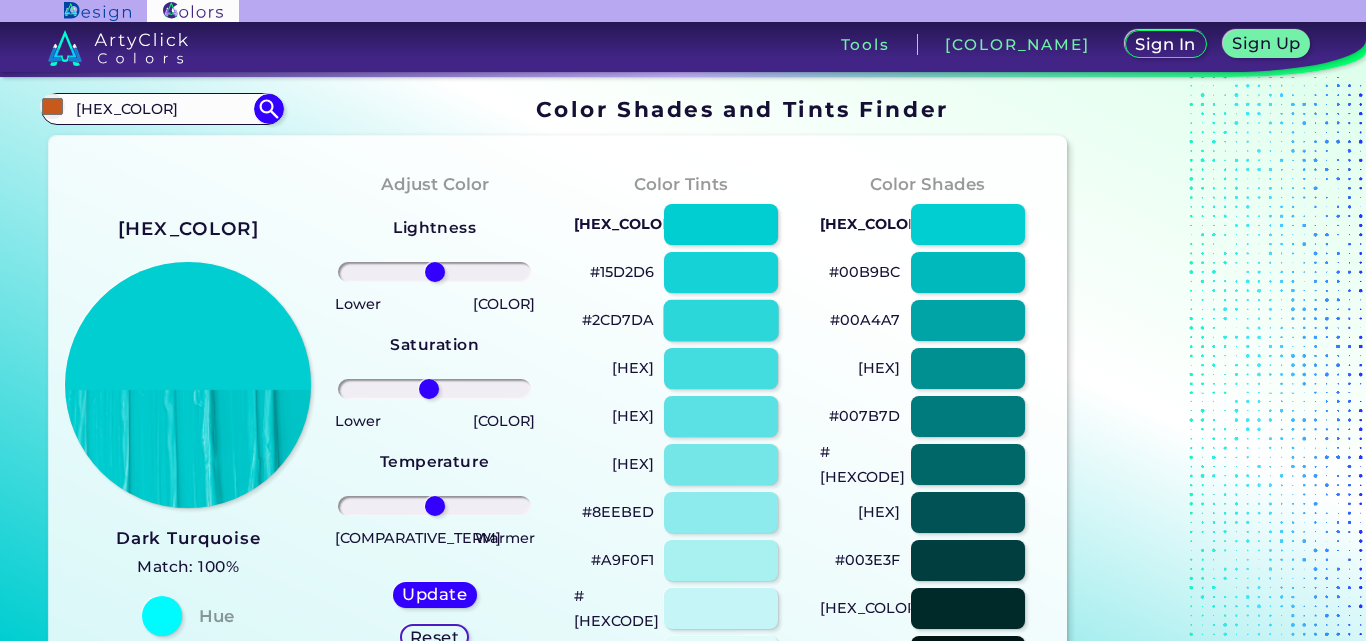 click at bounding box center [720, 320] 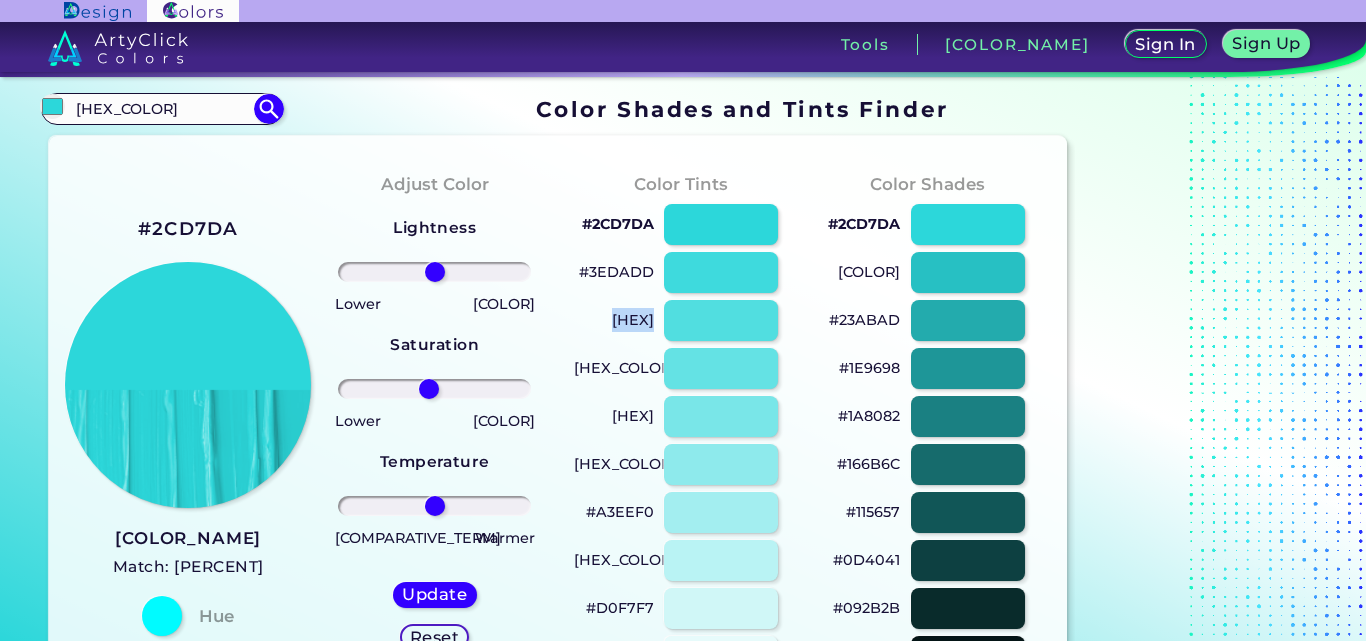 drag, startPoint x: 661, startPoint y: 315, endPoint x: 565, endPoint y: 313, distance: 96.02083 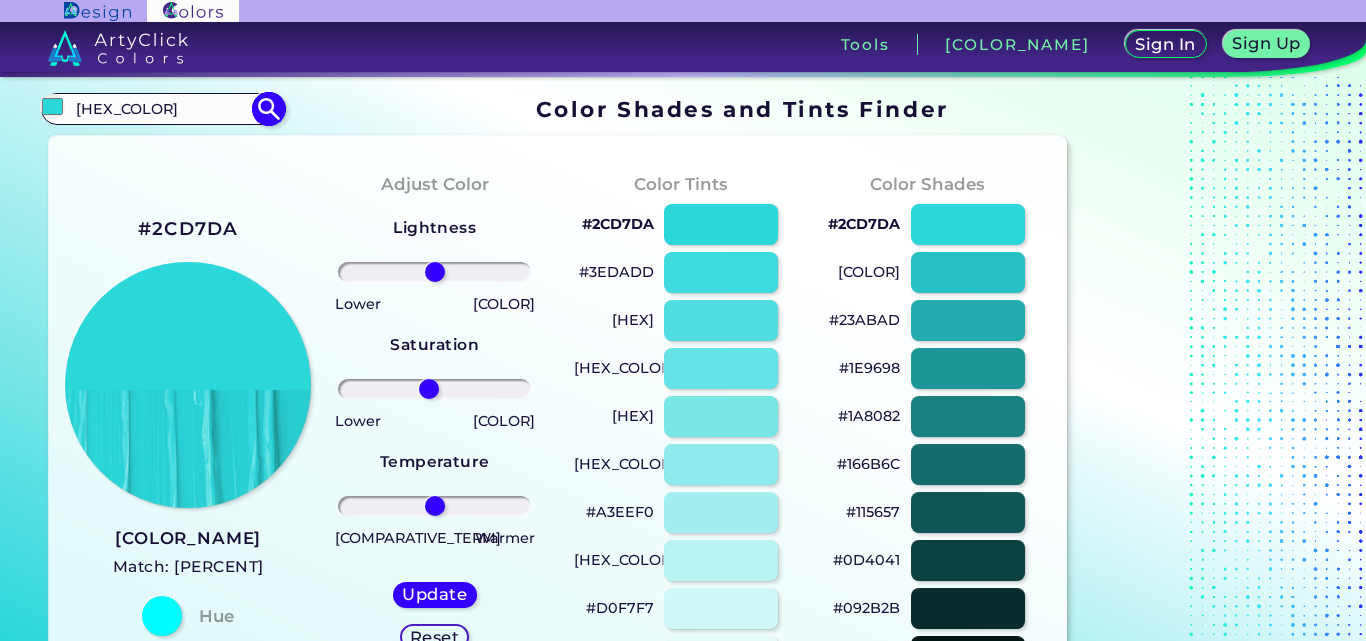 click on "[HEX_COLOR]" at bounding box center (162, 108) 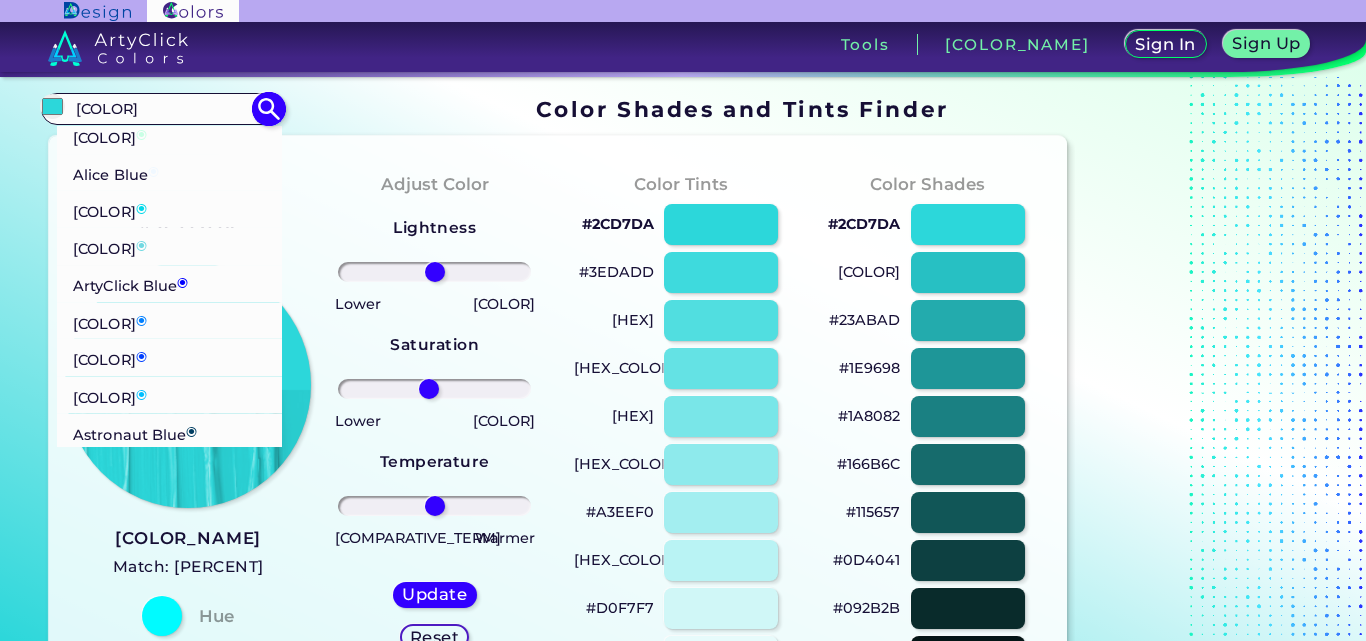 type on "[COLOR]" 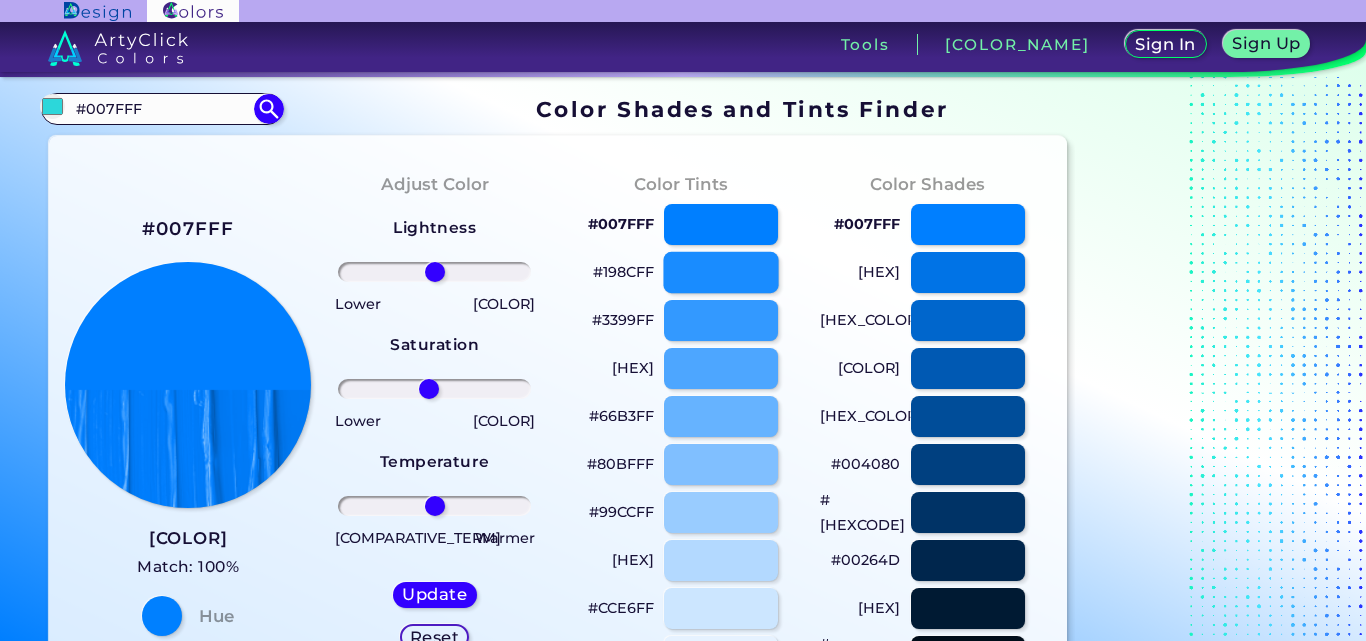 click at bounding box center [720, 272] 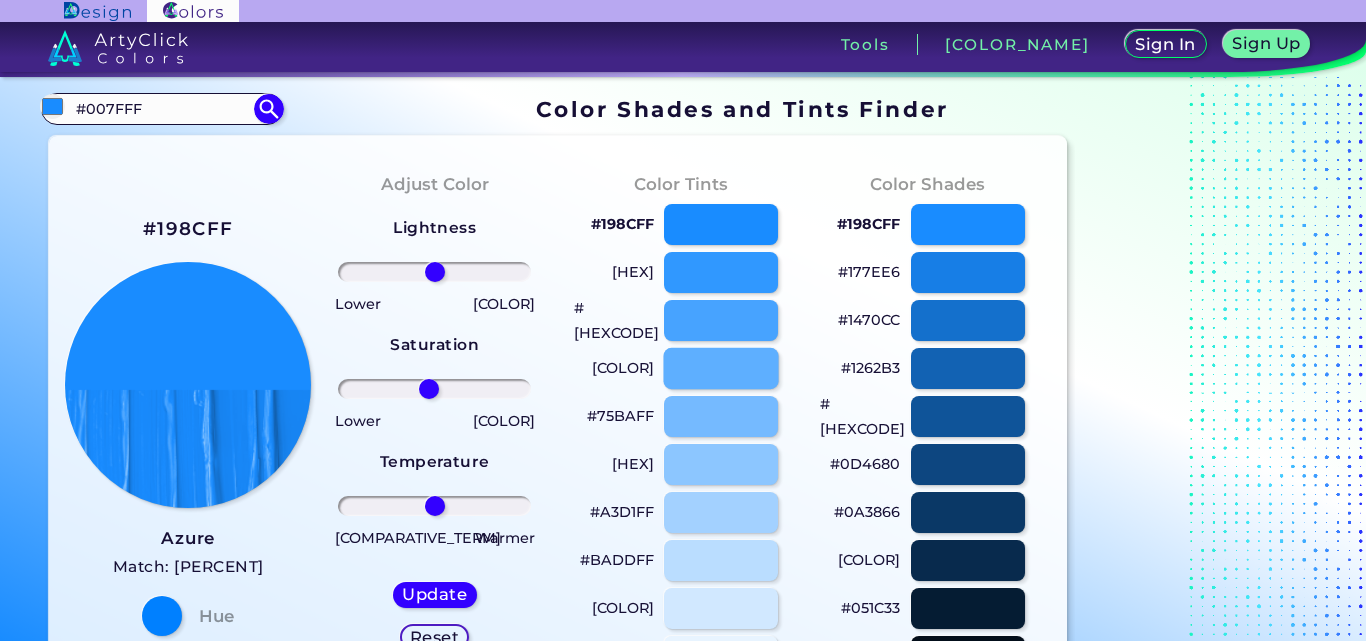 click at bounding box center [720, 368] 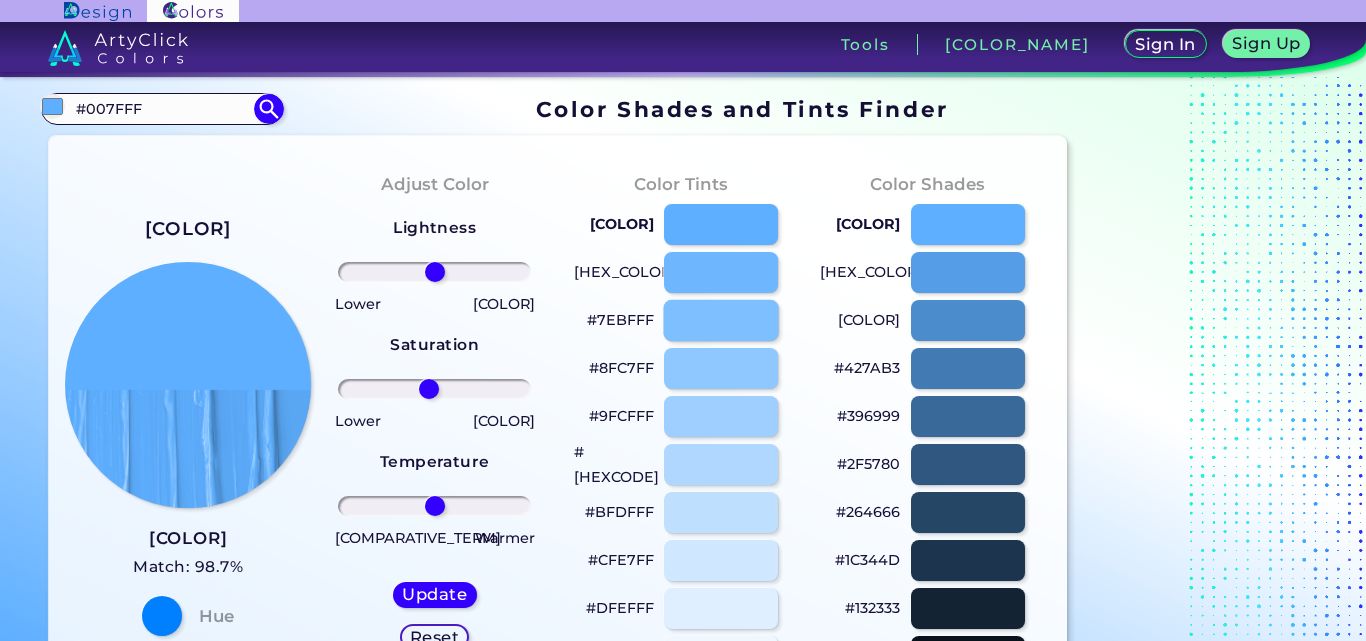 click at bounding box center [720, 320] 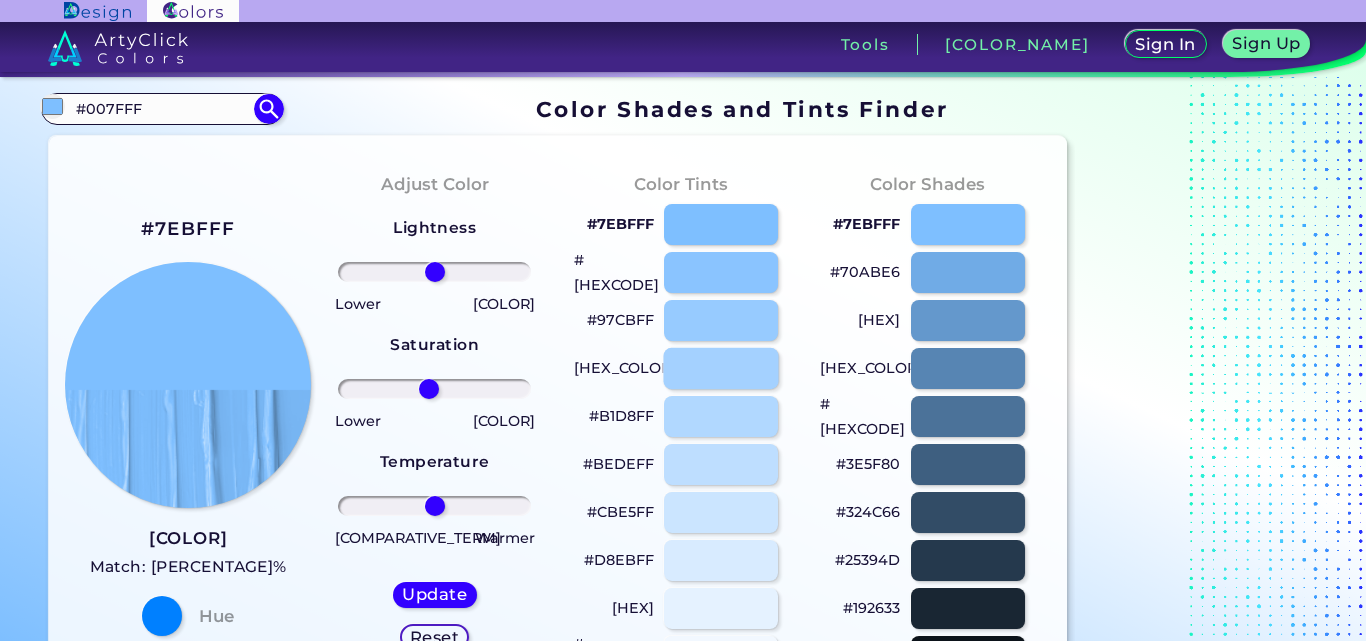 click at bounding box center (720, 368) 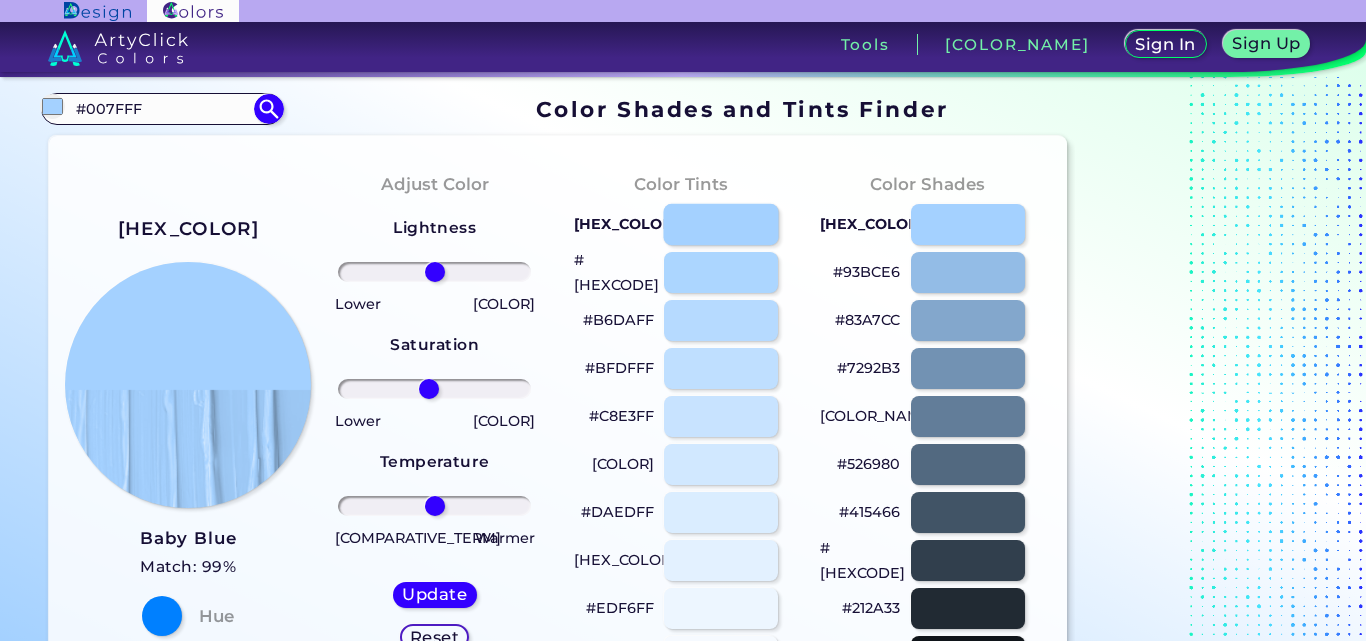 click at bounding box center (720, 224) 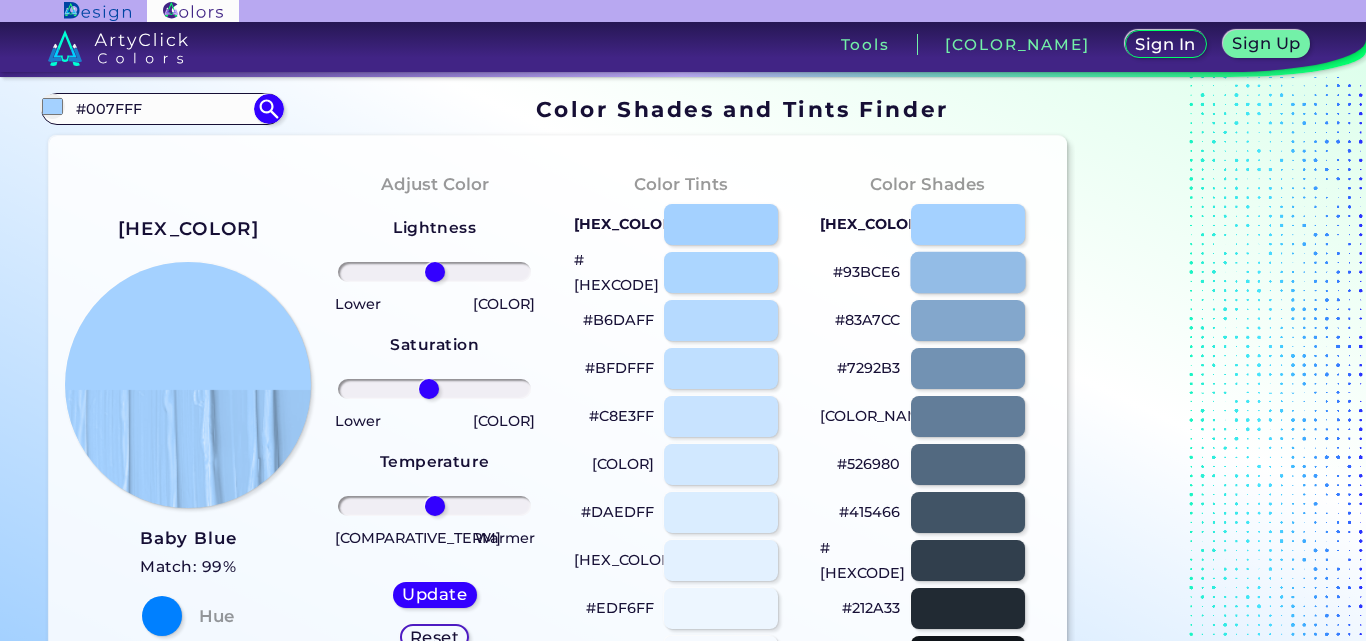 click at bounding box center (967, 272) 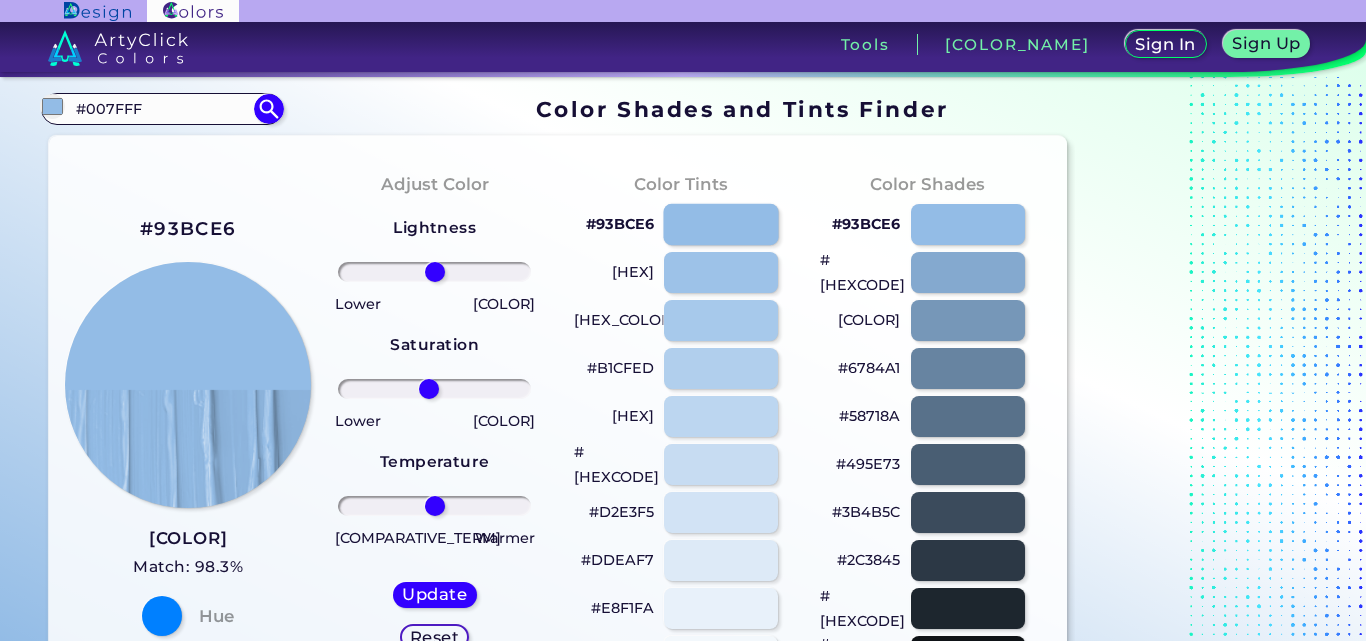click at bounding box center (720, 224) 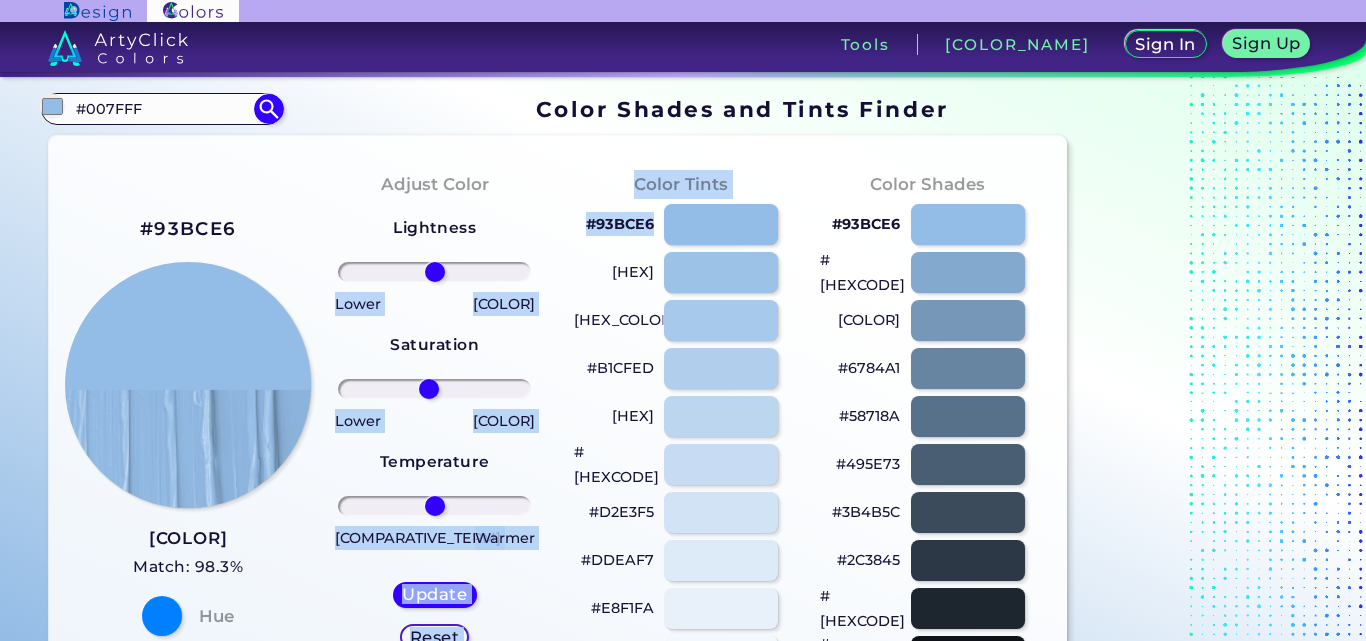 drag, startPoint x: 654, startPoint y: 219, endPoint x: 533, endPoint y: 219, distance: 121 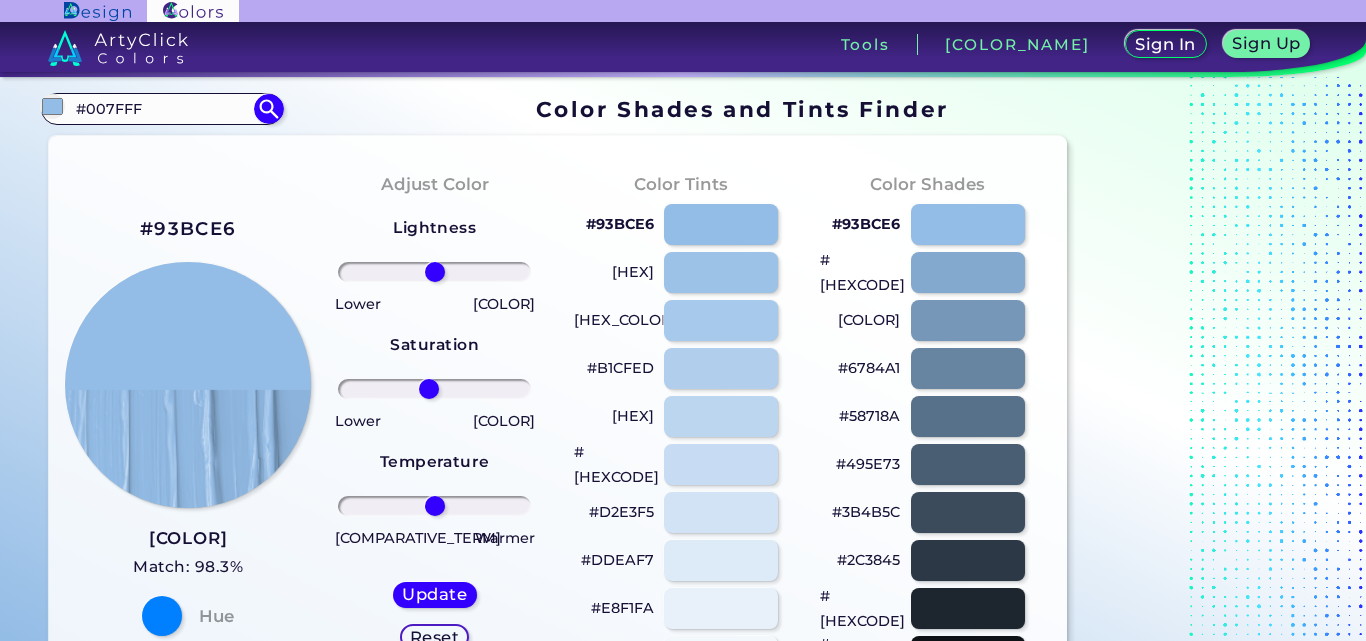 drag, startPoint x: 645, startPoint y: 214, endPoint x: 648, endPoint y: 233, distance: 19.235384 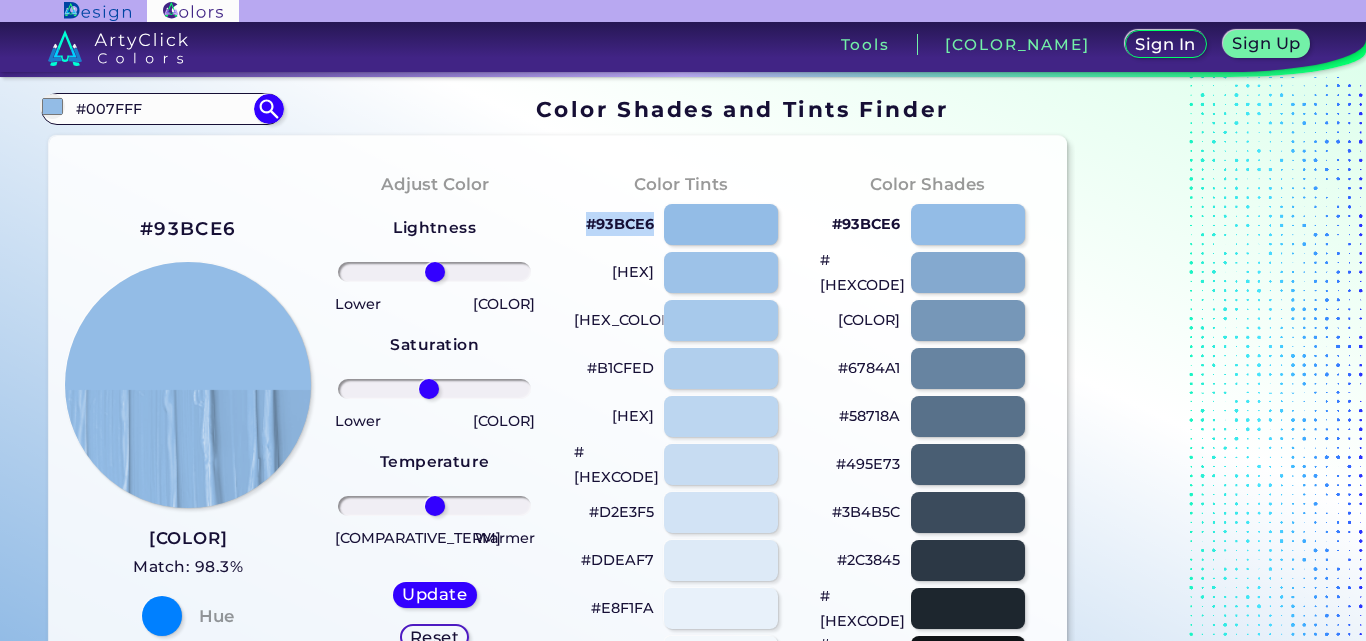 drag, startPoint x: 653, startPoint y: 223, endPoint x: 579, endPoint y: 225, distance: 74.02702 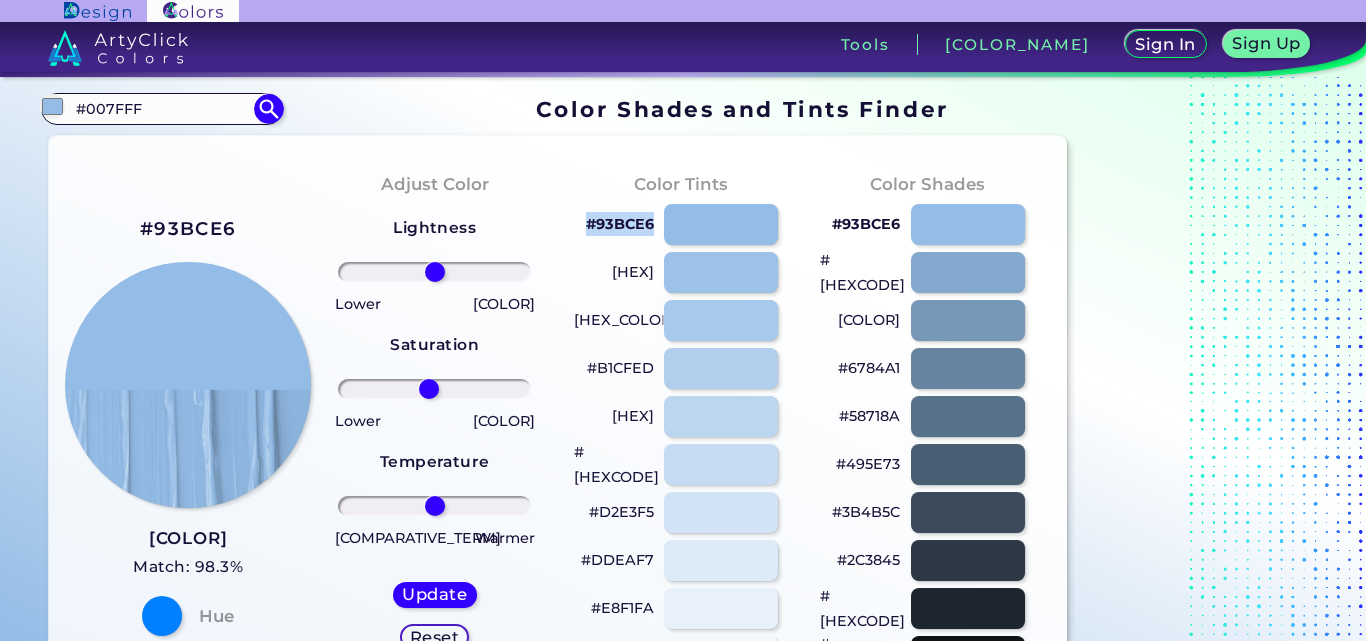 click on "#93BCE6" at bounding box center (681, 224) 